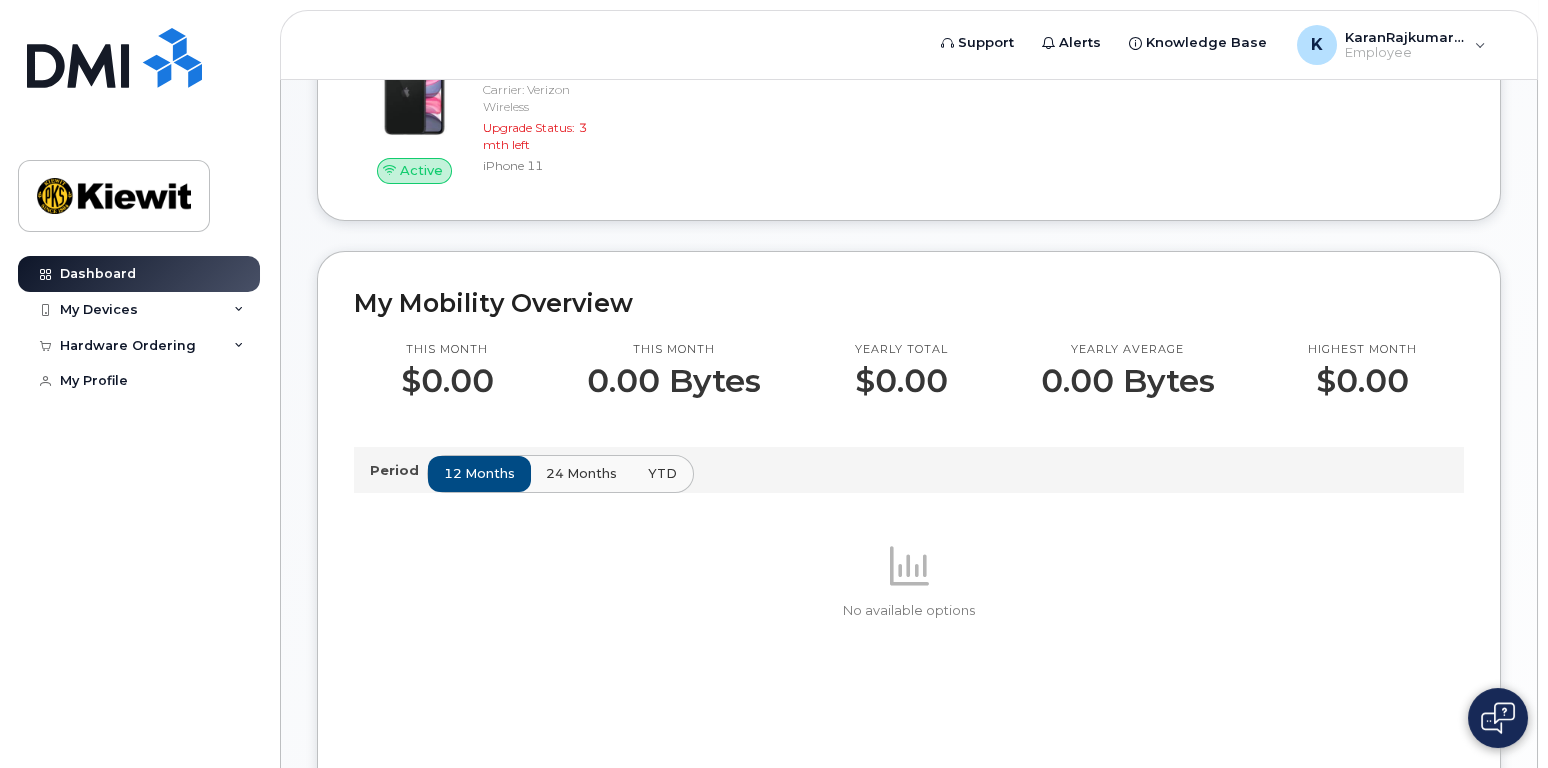 scroll, scrollTop: 400, scrollLeft: 0, axis: vertical 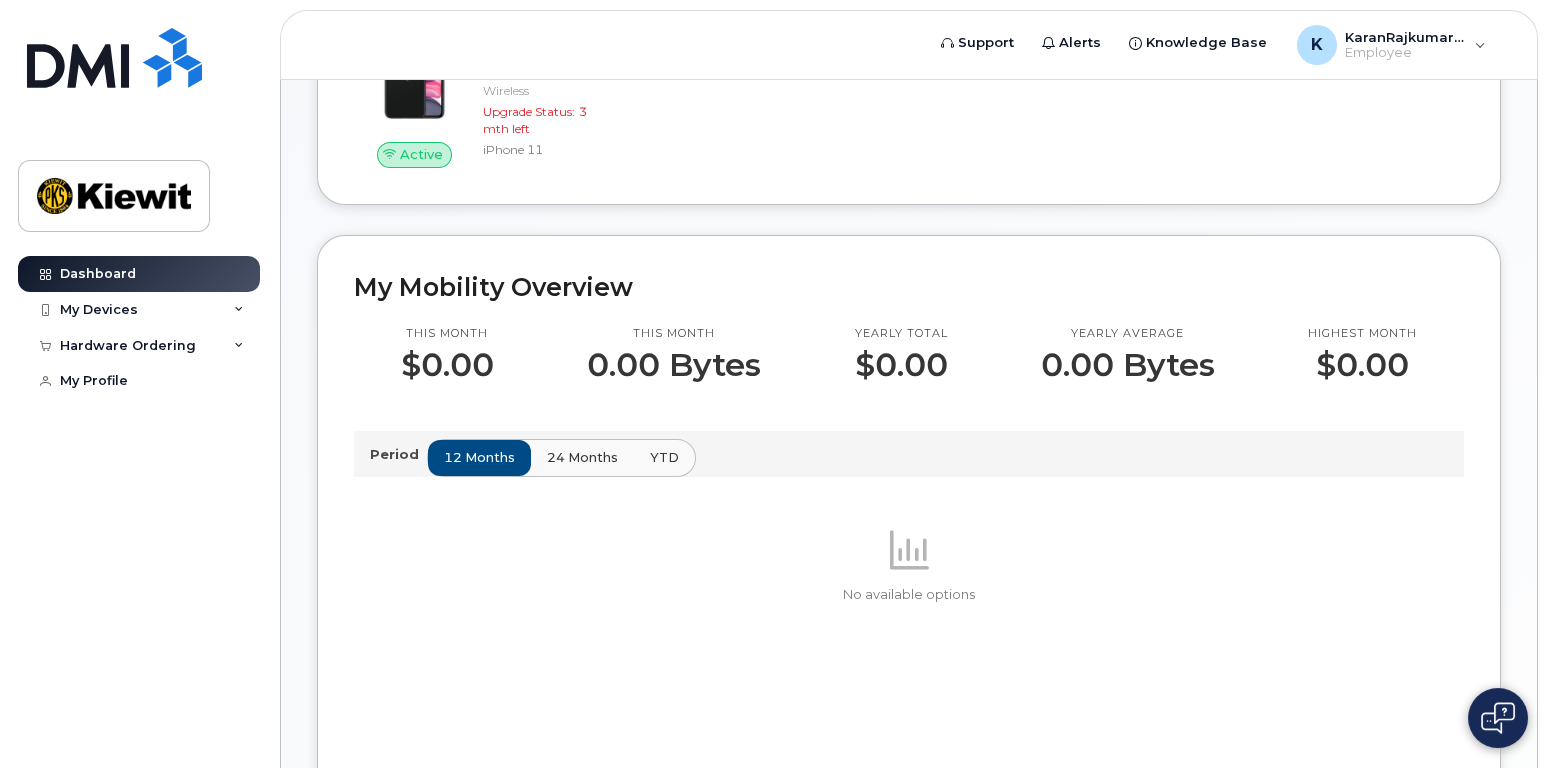 click on "24 months" 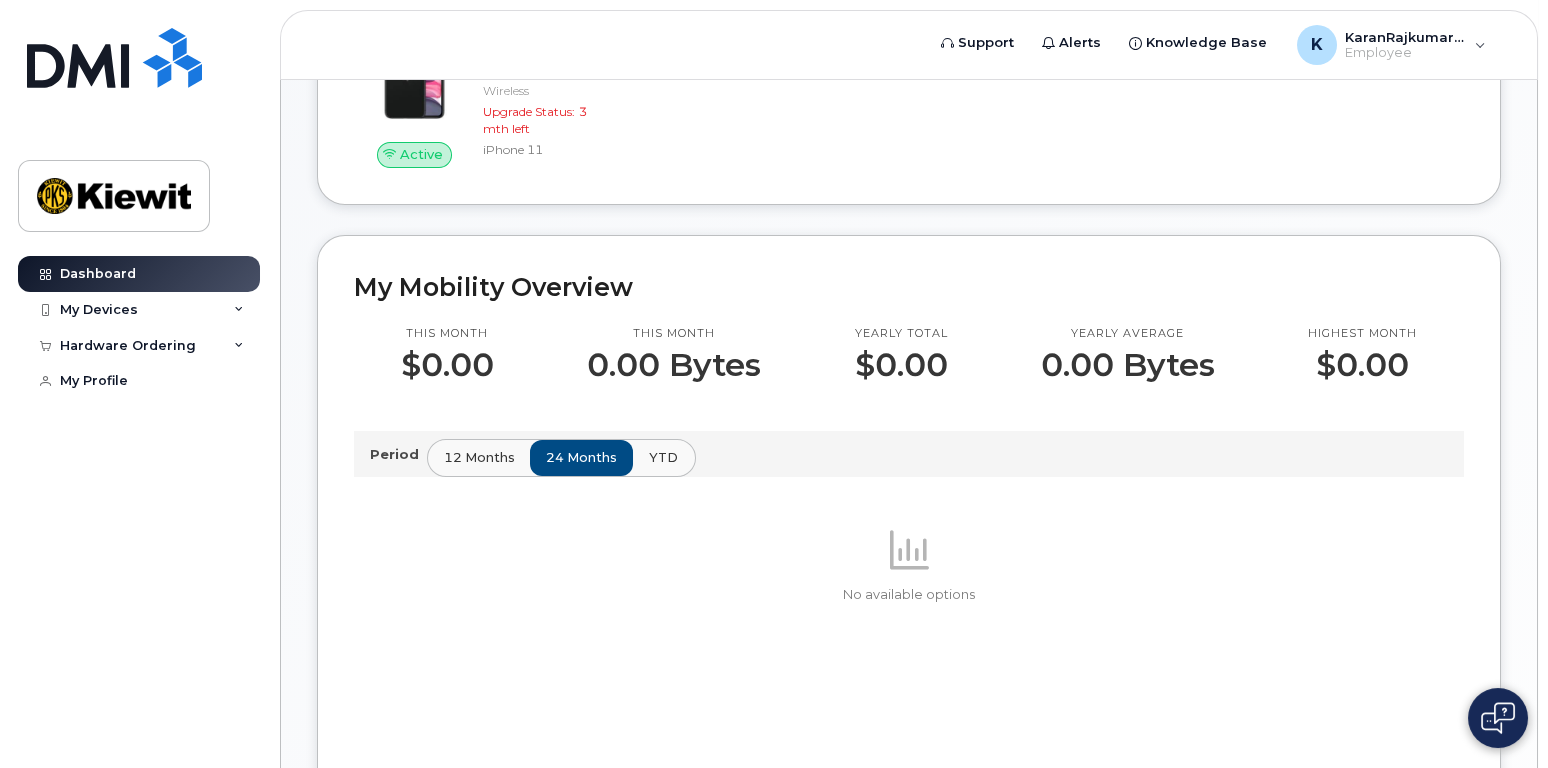 click on "YTD" 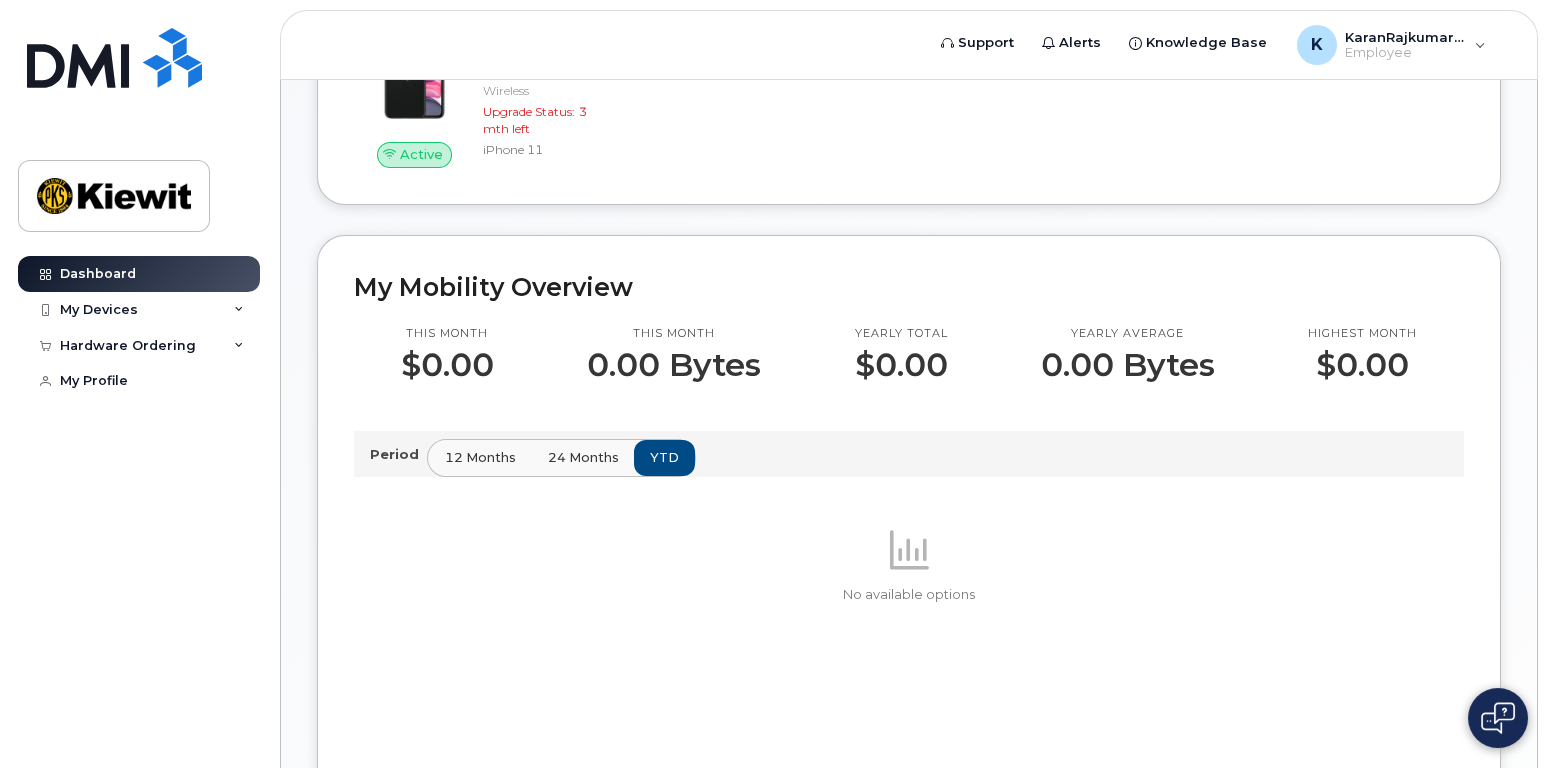 click on "12 months" 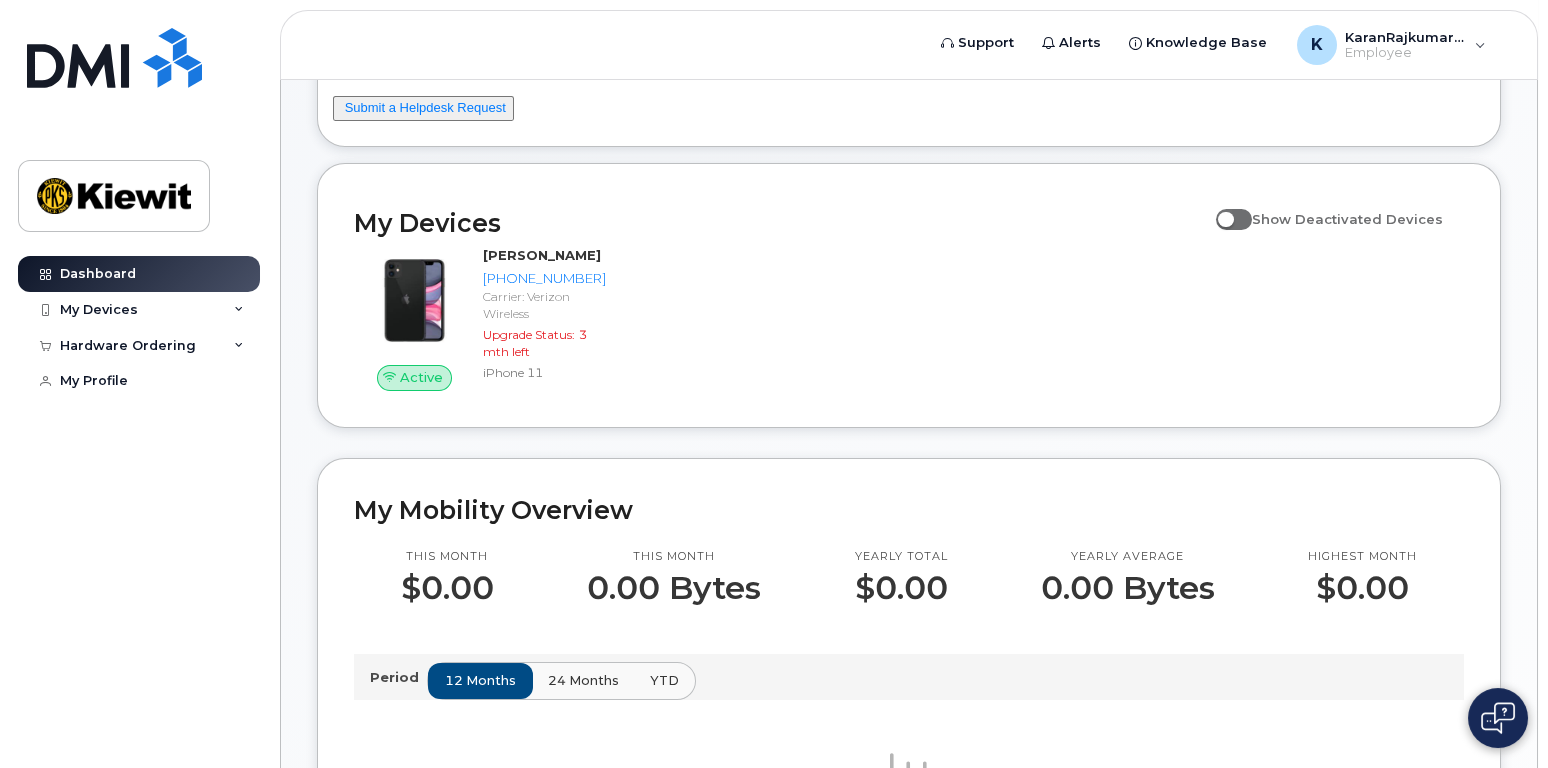 scroll, scrollTop: 300, scrollLeft: 0, axis: vertical 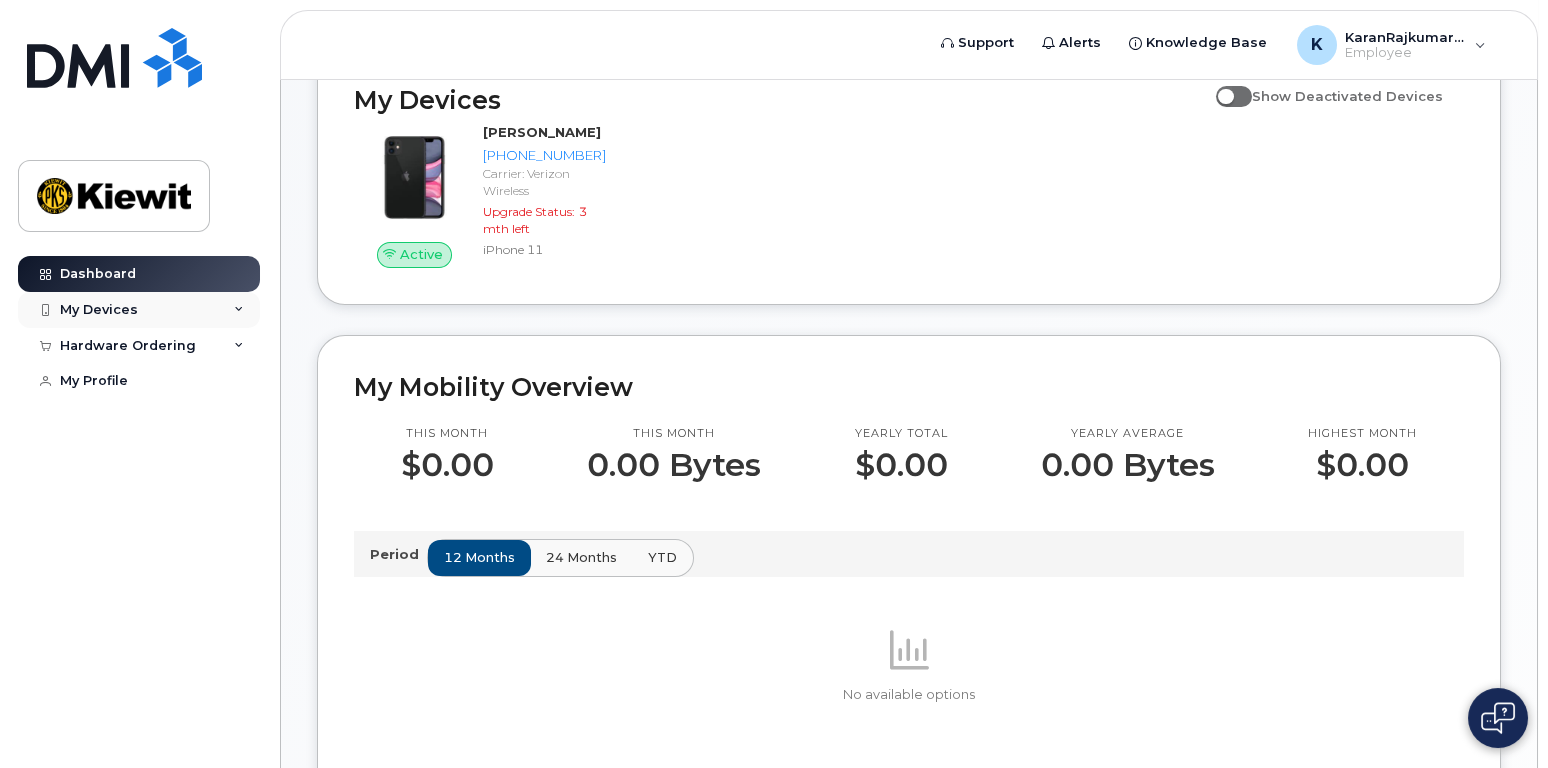click on "My Devices" 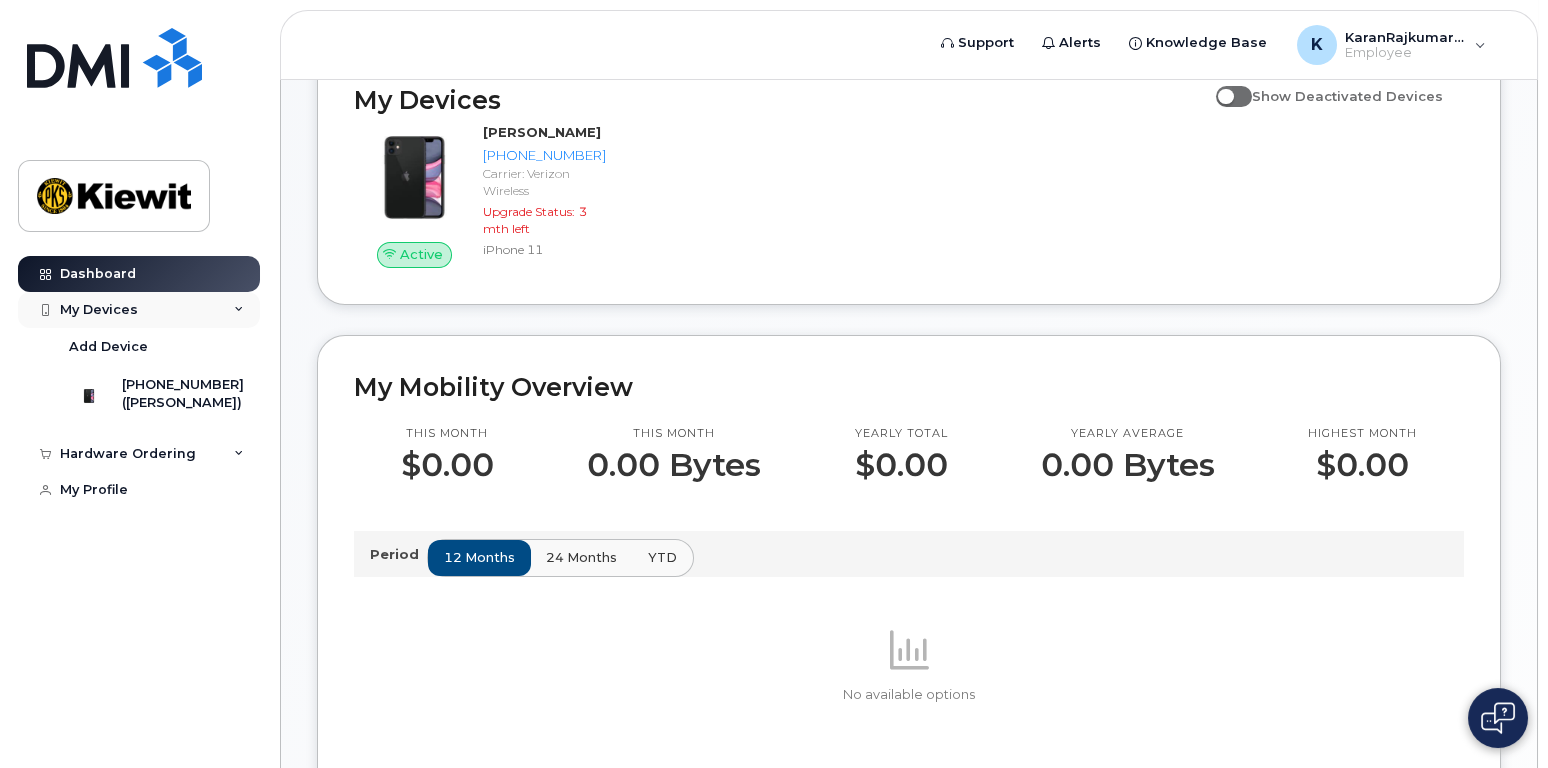 click on "My Devices" 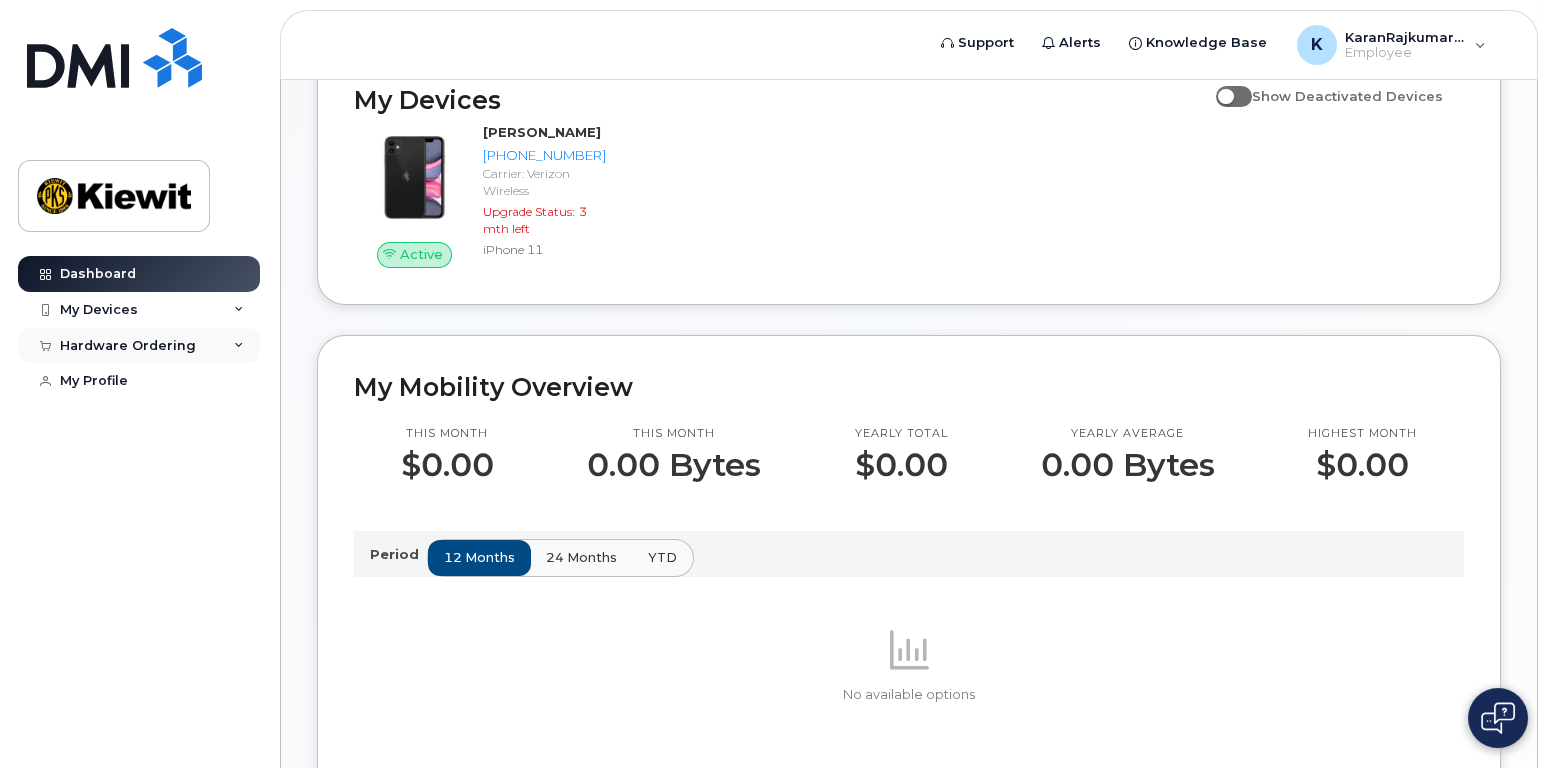 click on "Hardware Ordering" 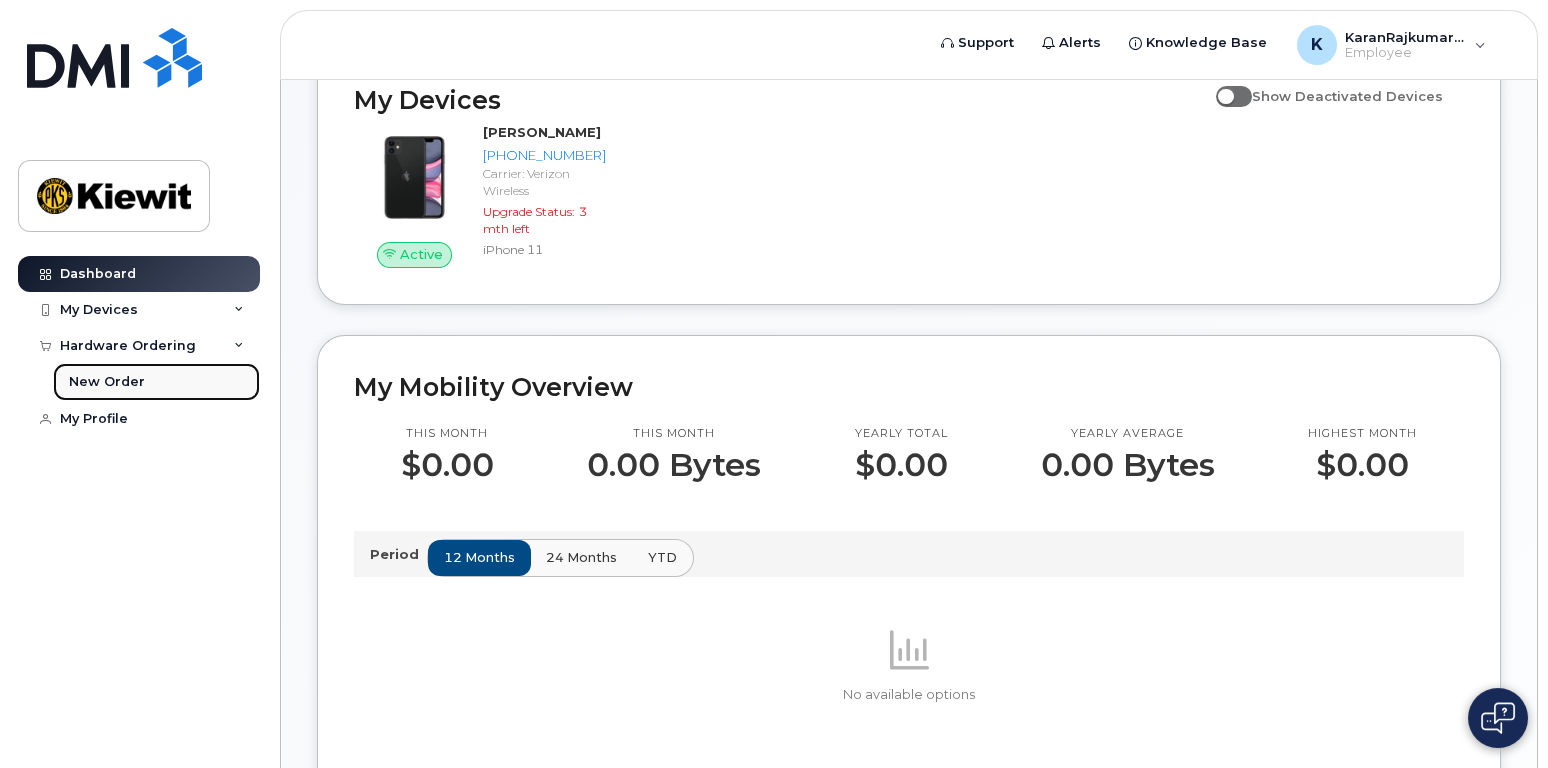 click on "New Order" 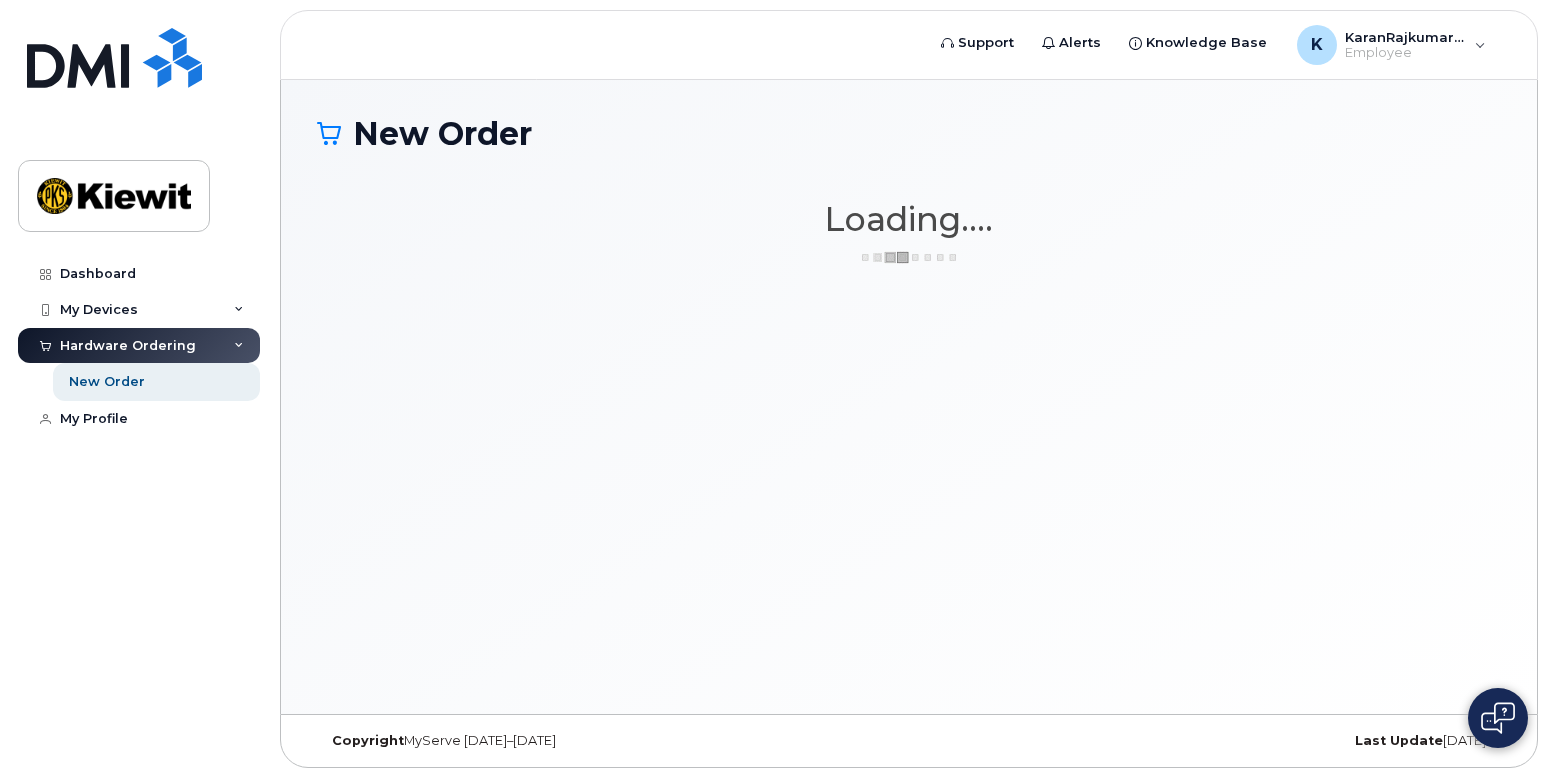 scroll, scrollTop: 0, scrollLeft: 0, axis: both 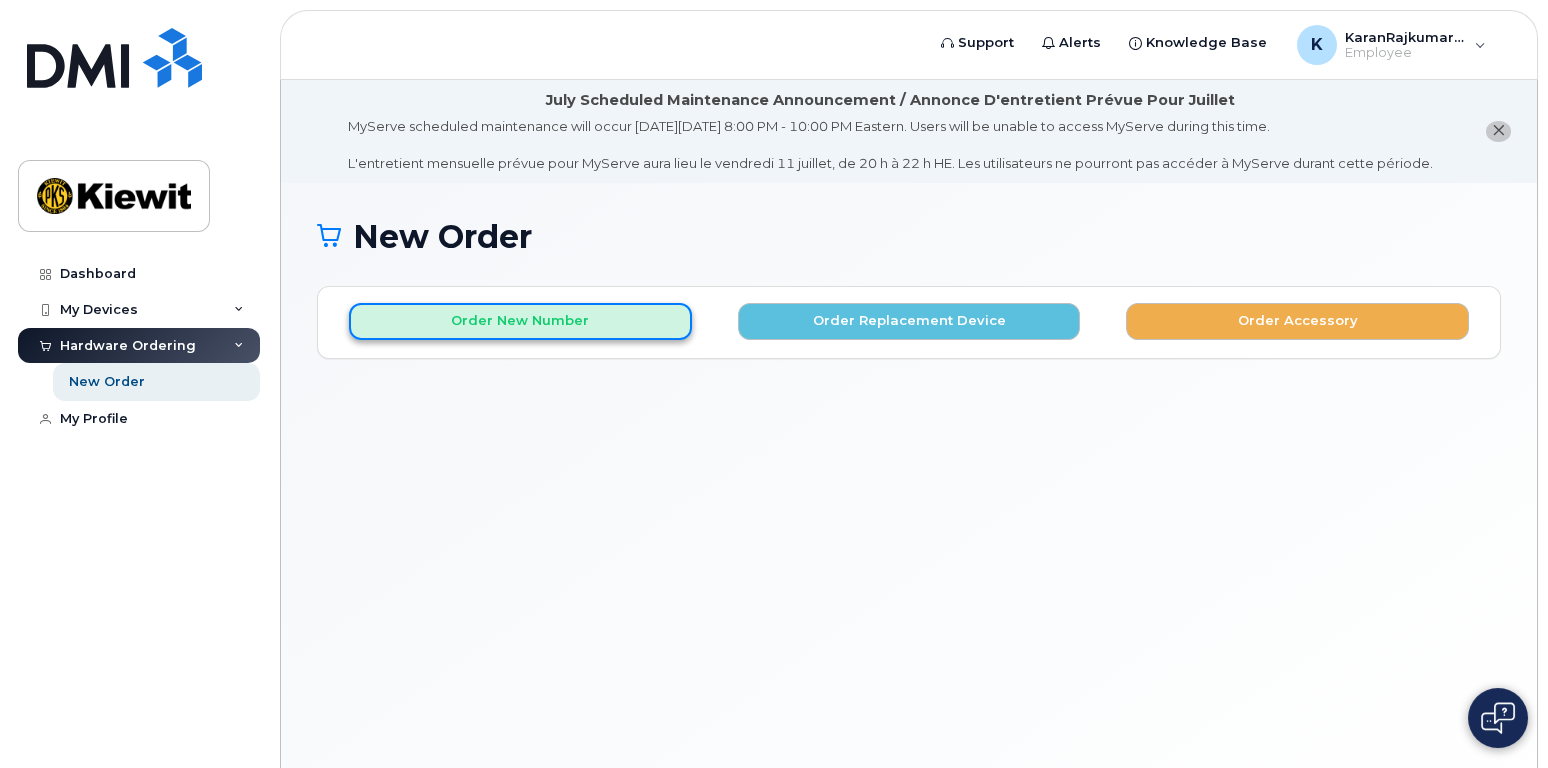 click on "Order New Number" 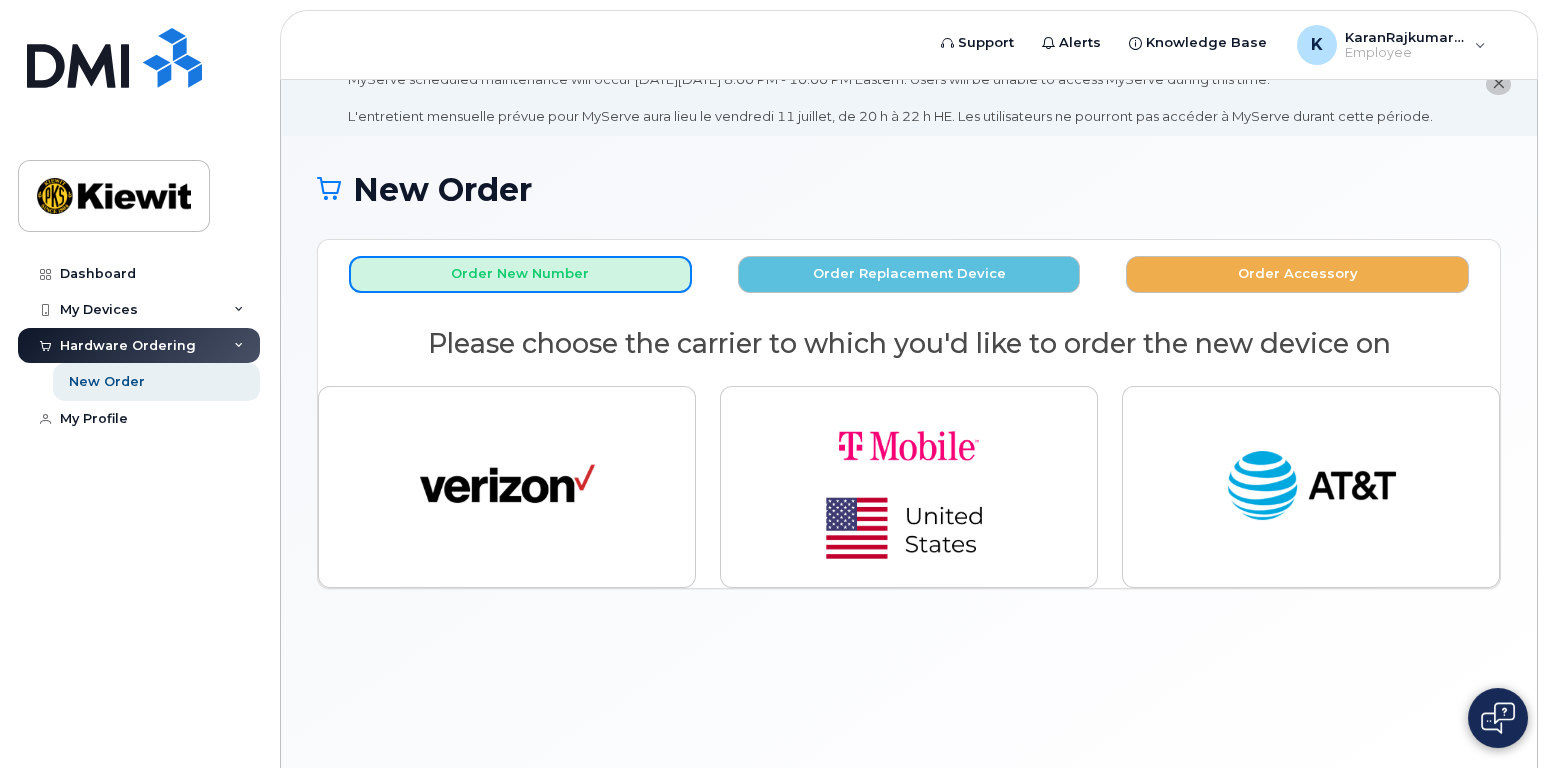 scroll, scrollTop: 0, scrollLeft: 0, axis: both 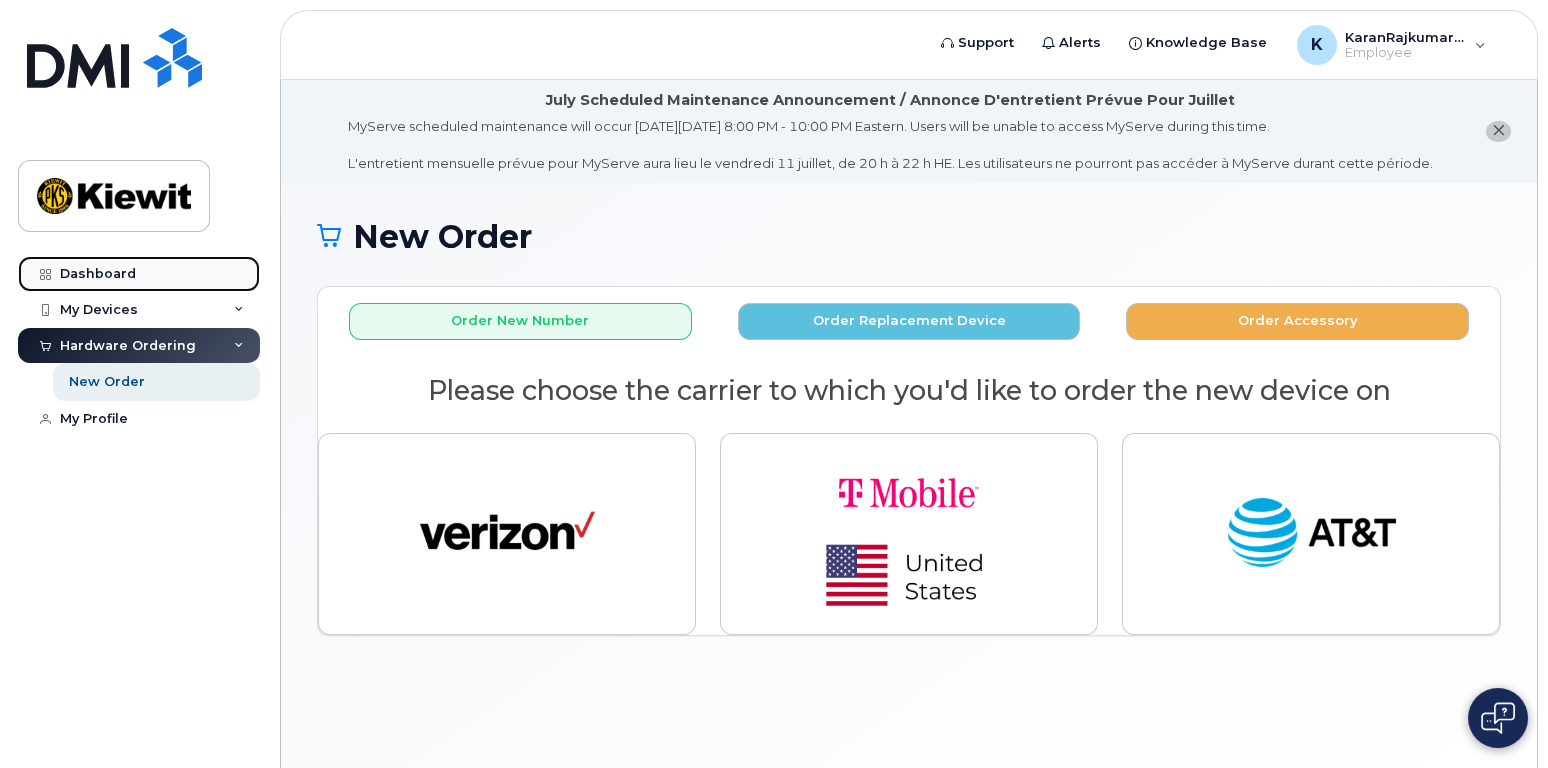 click on "Dashboard" 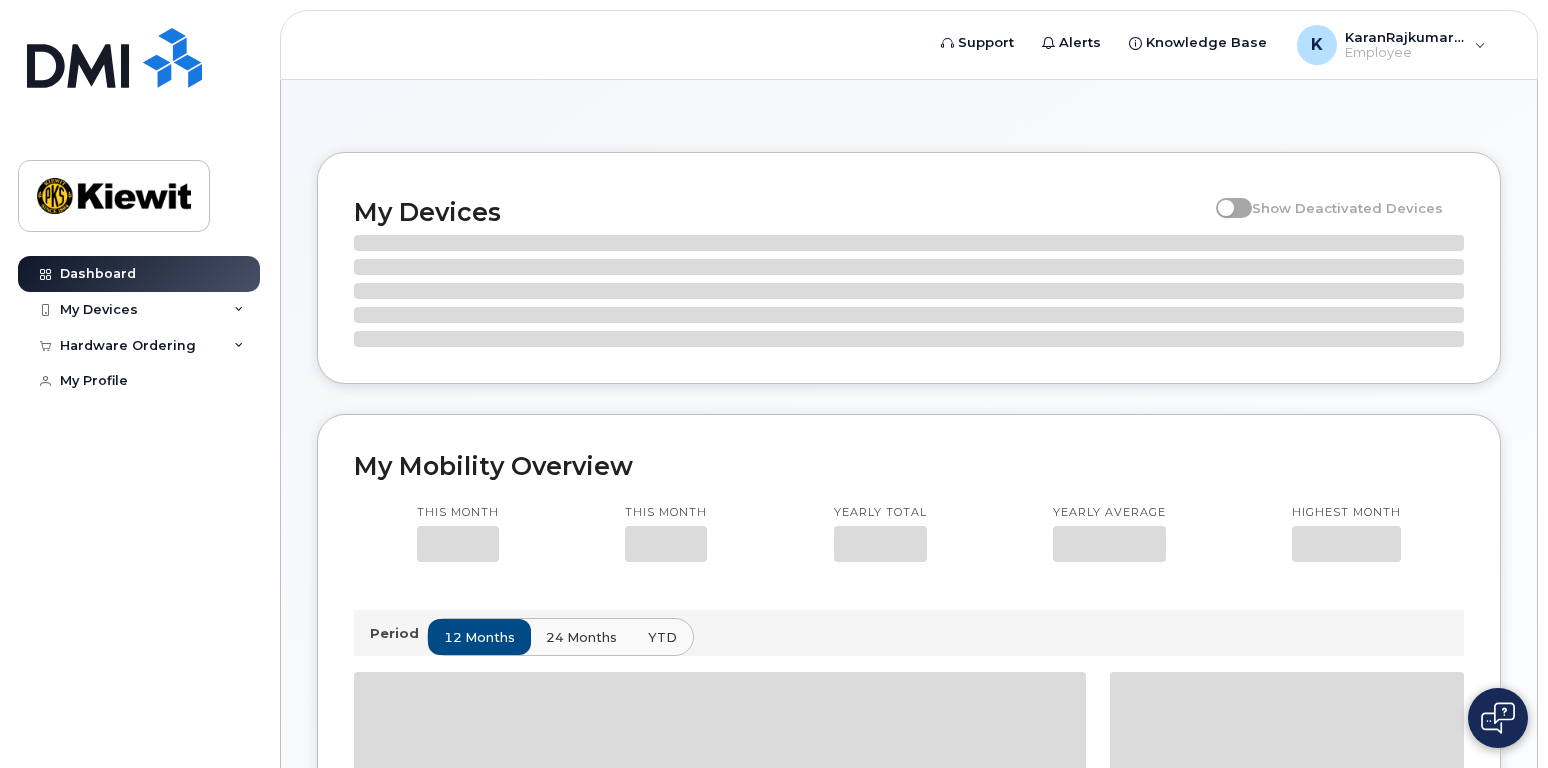 scroll, scrollTop: 0, scrollLeft: 0, axis: both 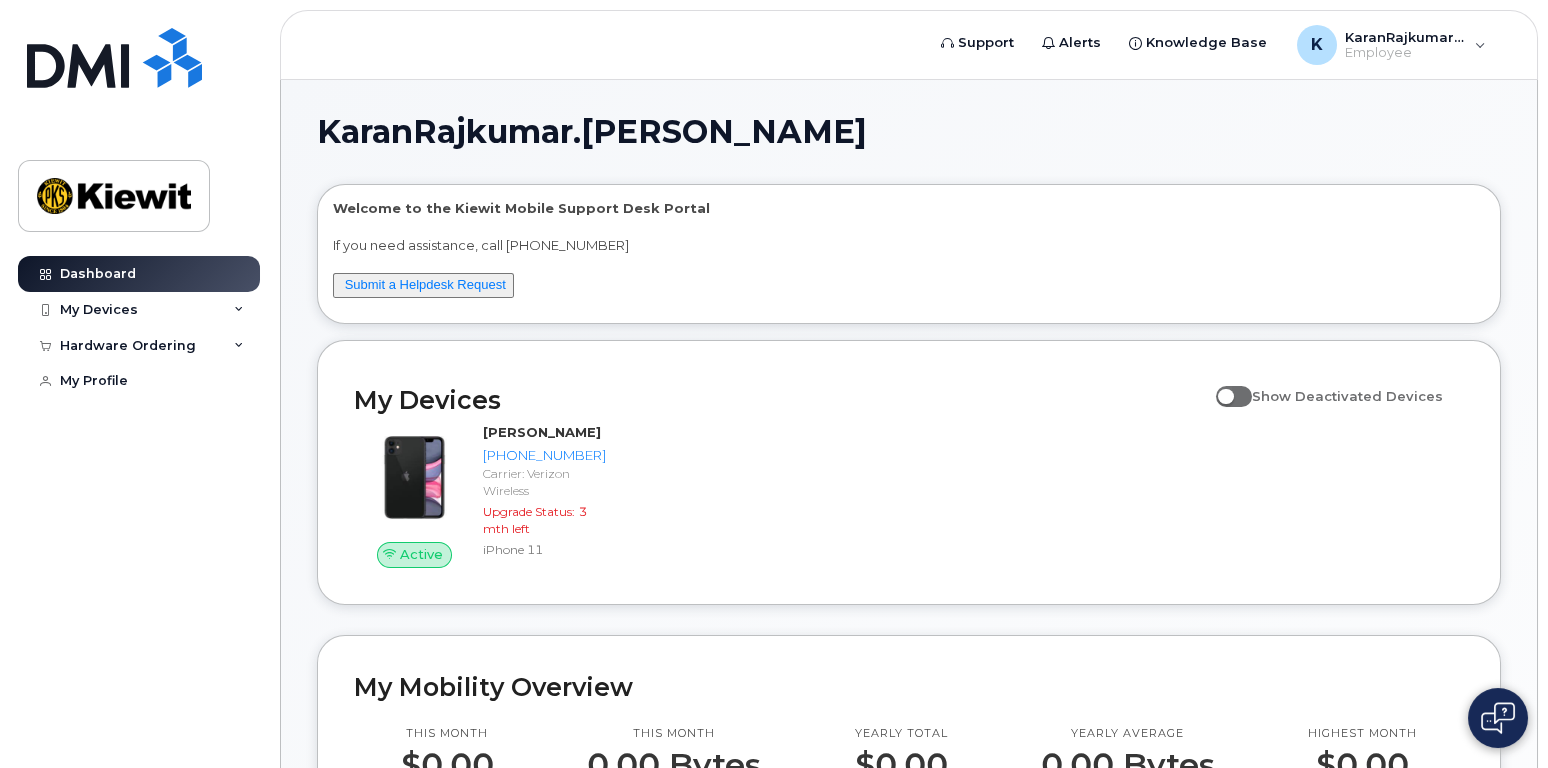 click 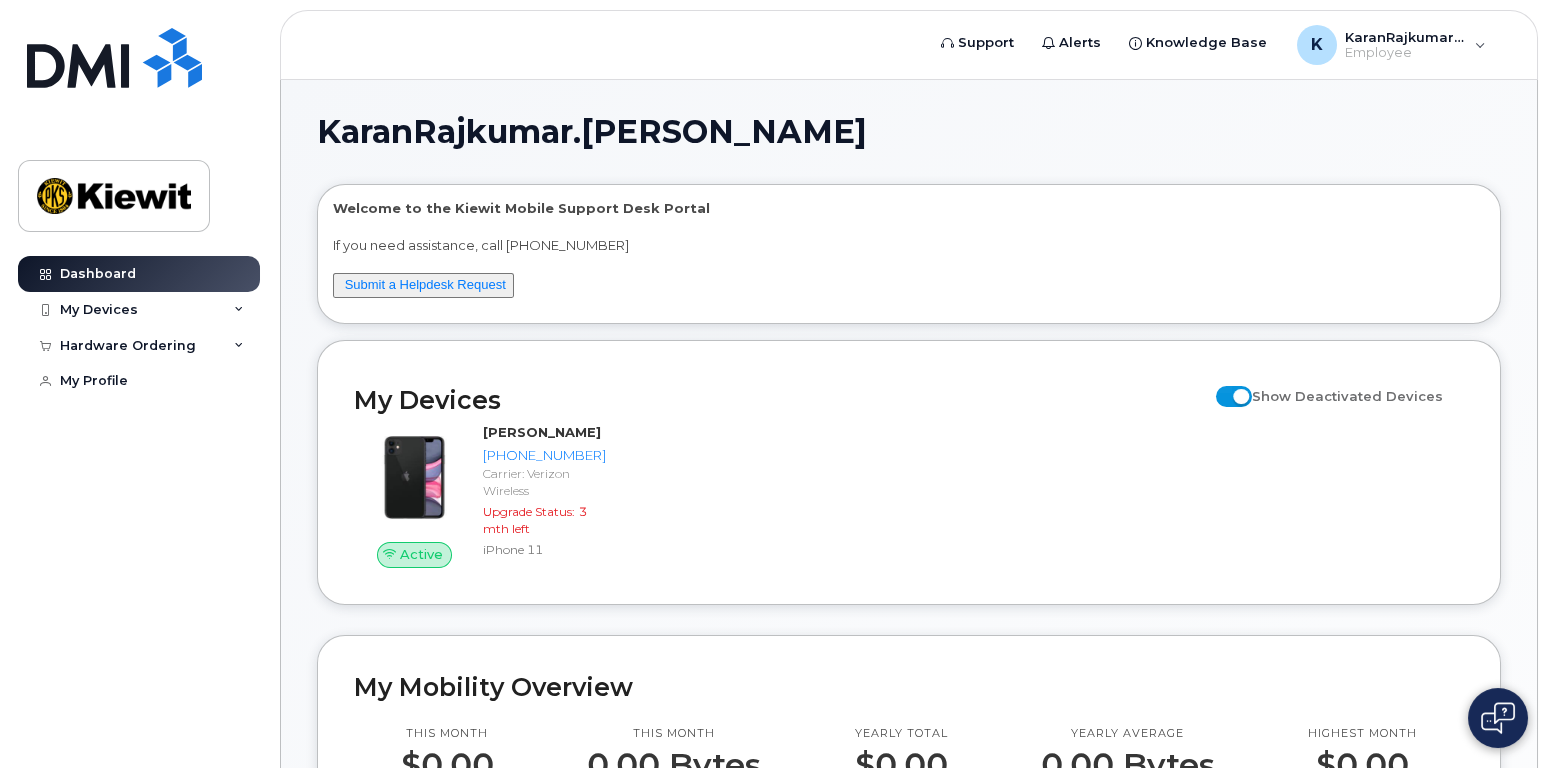 click on "Show Deactivated Devices" 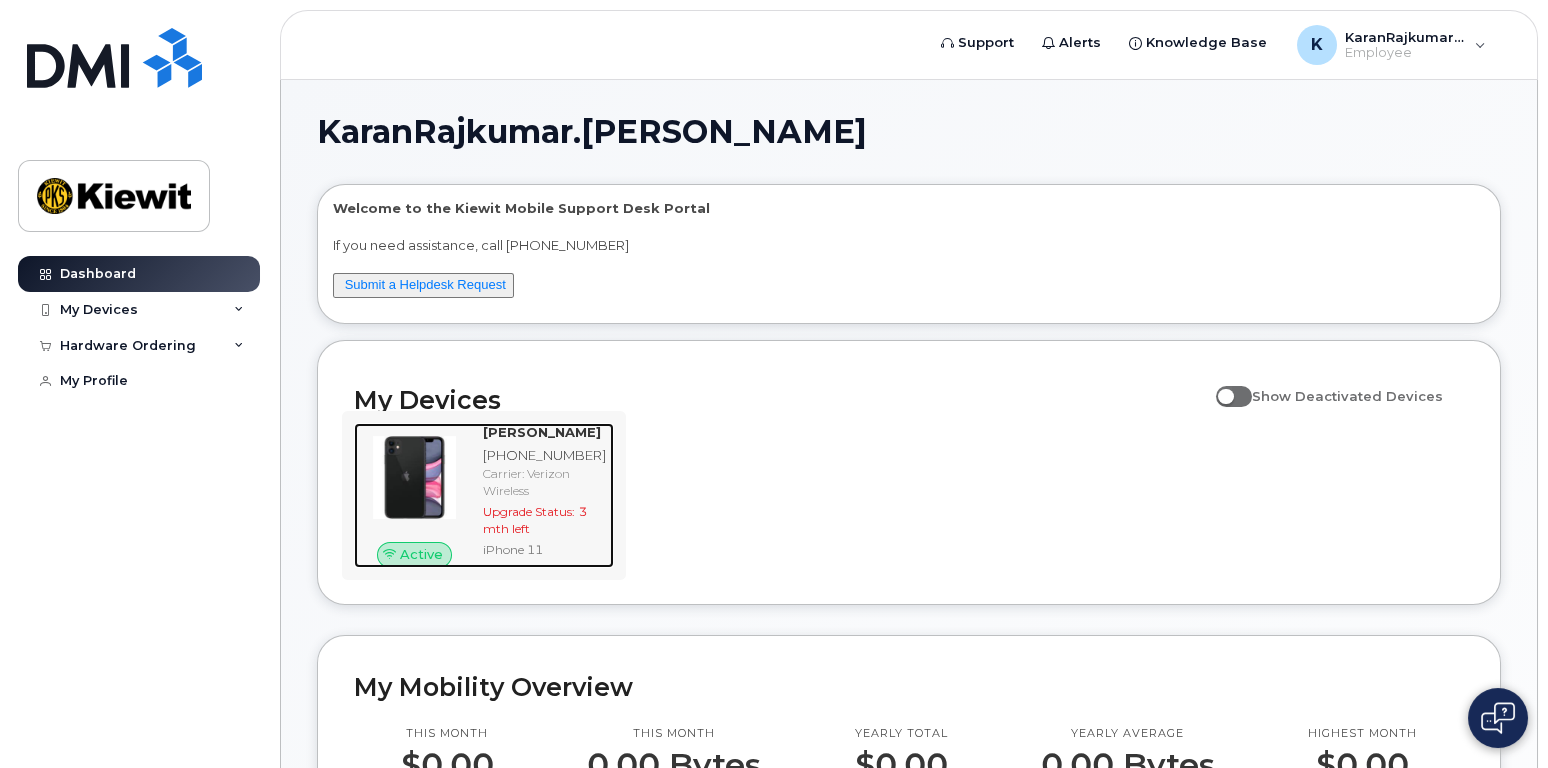 click on "Upgrade Status:" 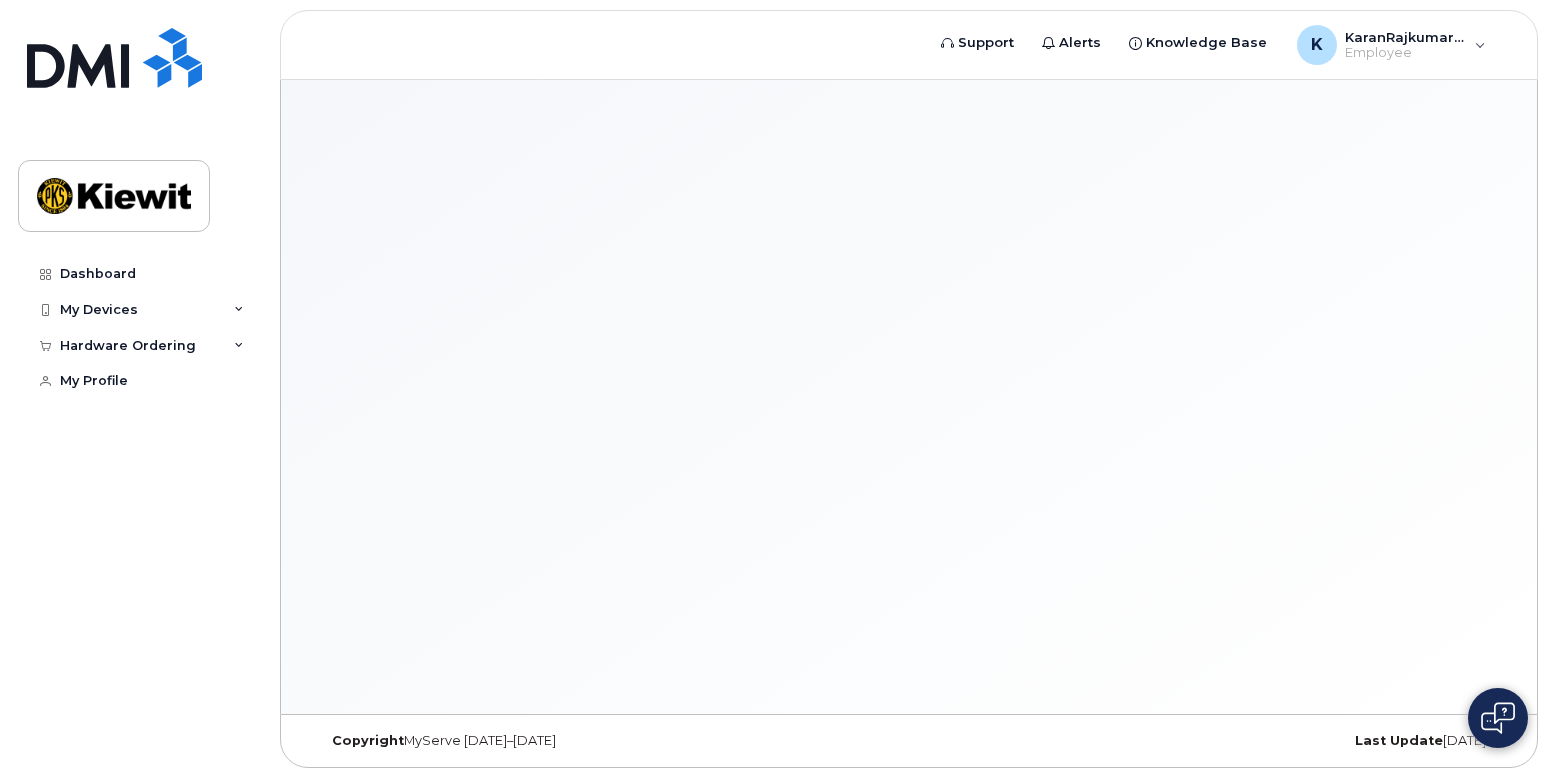 scroll, scrollTop: 0, scrollLeft: 0, axis: both 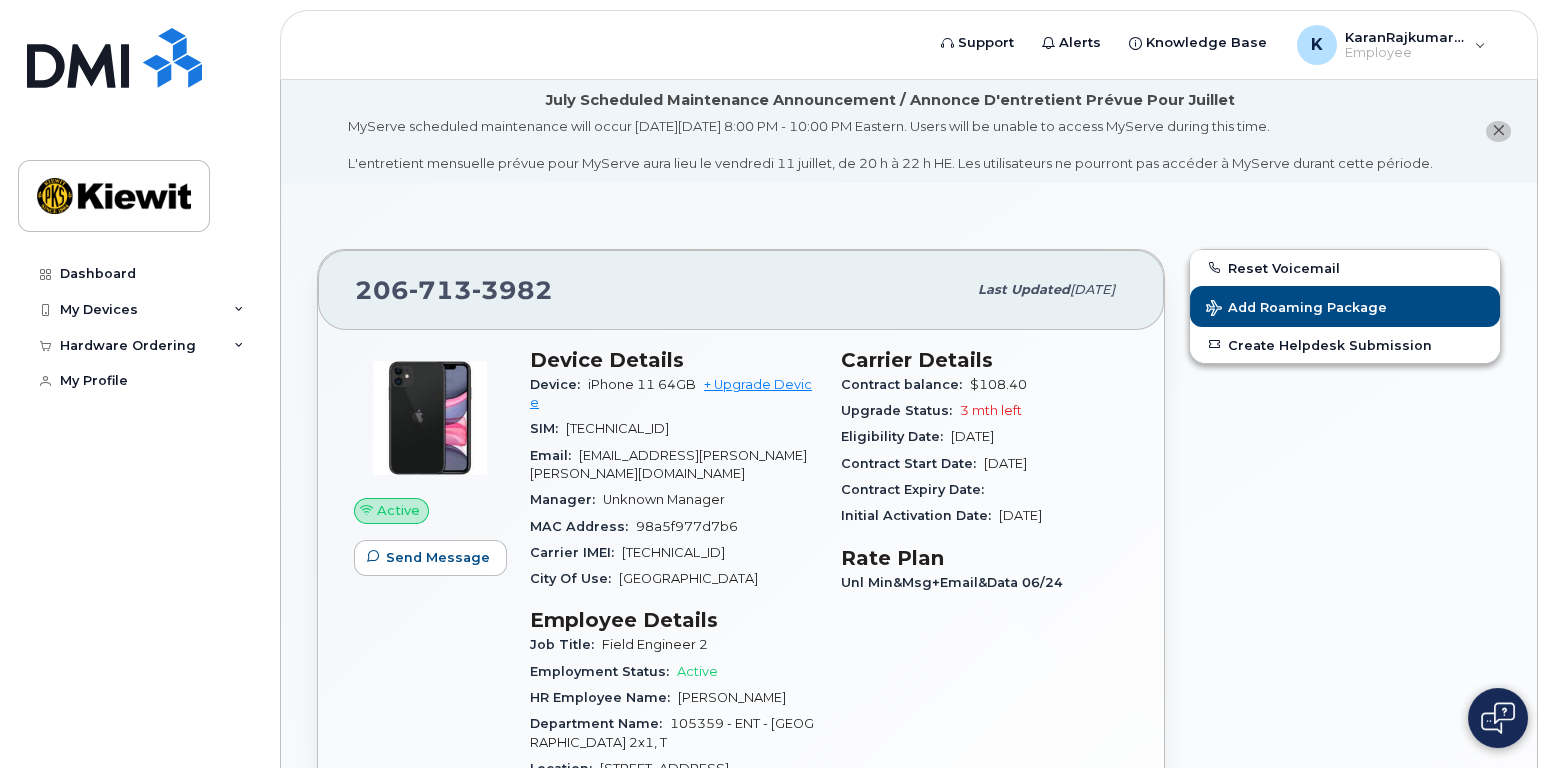 click on "Reset Voicemail Add Roaming Package Create Helpdesk Submission" 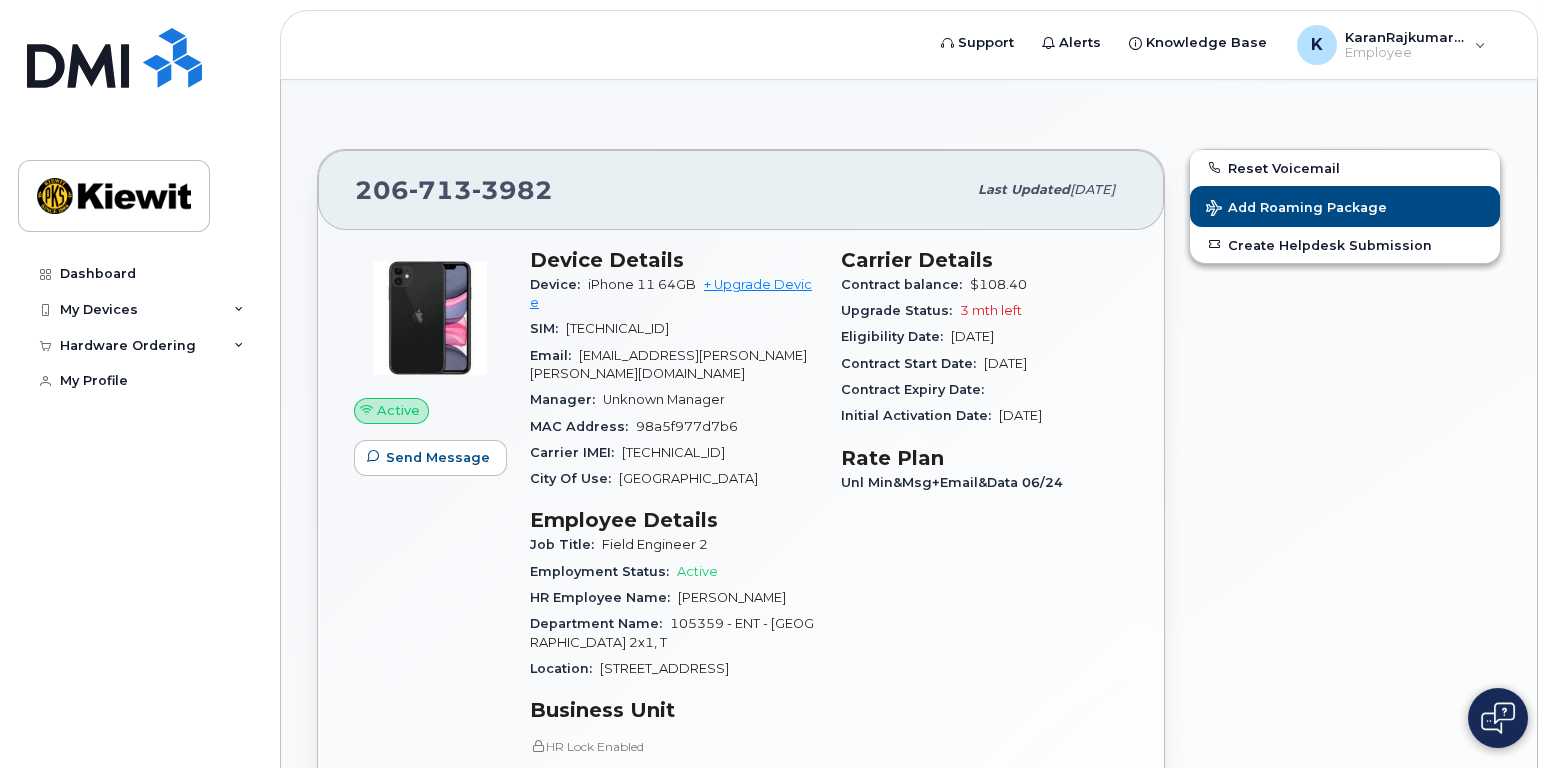 scroll, scrollTop: 0, scrollLeft: 0, axis: both 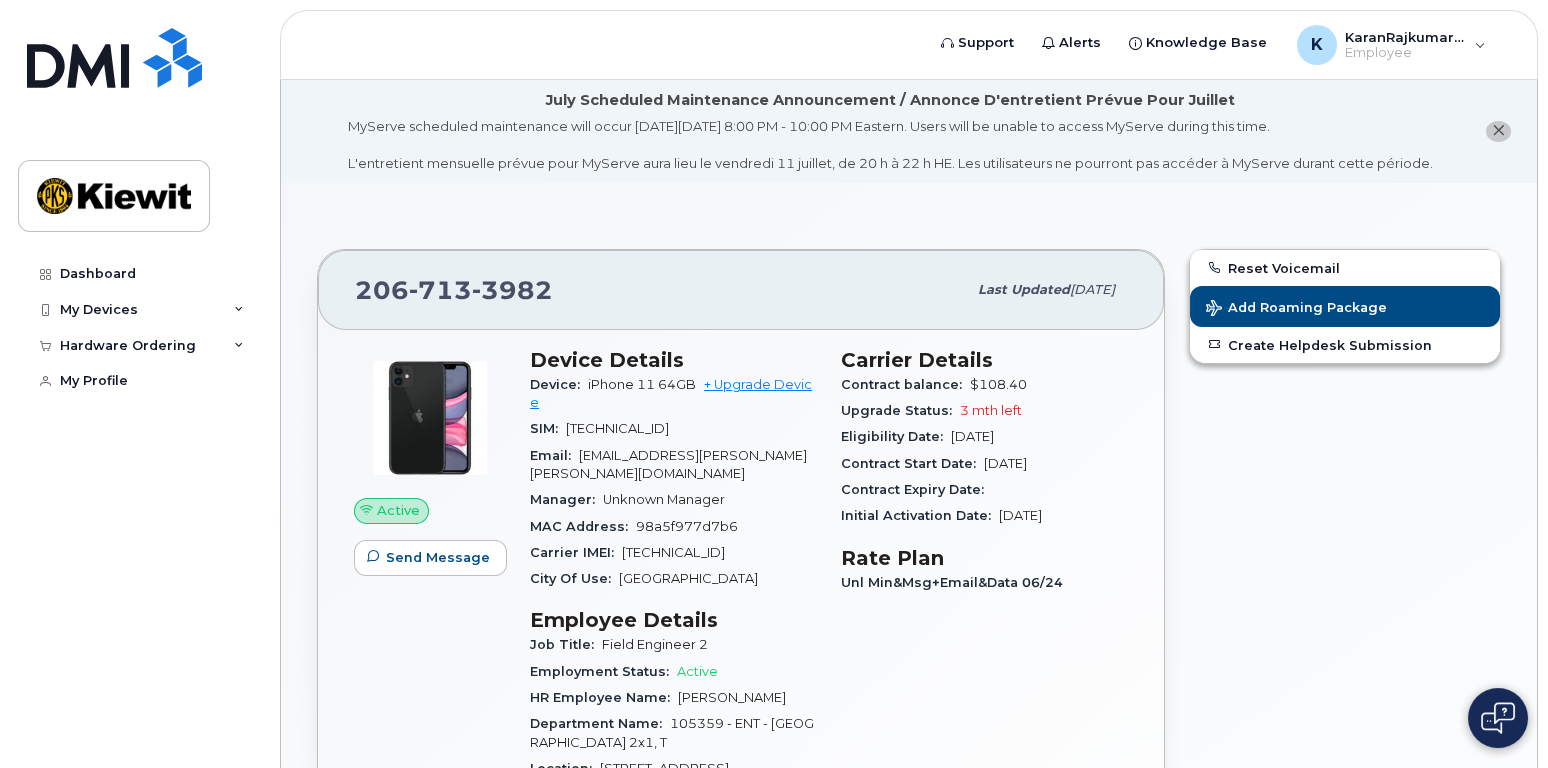 click on "206 713 3982 Last updated  Jul 02, 2025 Active Send Message Device Details Device: iPhone 11 64GB + Upgrade Device SIM: 89148000007434842247 Email: KARANRAJKUMAR.SHELKE@KIEWIT.COM Manager: Unknown Manager MAC Address: 98a5f977d7b6 Carrier IMEI: 351010396828299 City Of Use: Seattle Employee Details Job Title: Field Engineer 2 Employment Status: Active HR Employee Name: Karan Rajkumar Shelke Department Name: 105359 - ENT - Orange County Power Station 2x1, T Location: 905 Powerhouse Rd Business Unit HR Lock Enabled Device Business Unit Cost Center: None None None Profit Center: None None None WBS Element: 105359.2144 TSL Power Partners 2171 Carrier Details Contract balance: $108.40 Upgrade Status: 3 mth left Eligibility Date: Oct 23, 2025 Contract Start Date: Oct 23, 2023 Contract Expiry Date: Initial Activation Date: Apr 22, 2021 Rate Plan Unl Min&Msg+Email&Data 06/24" 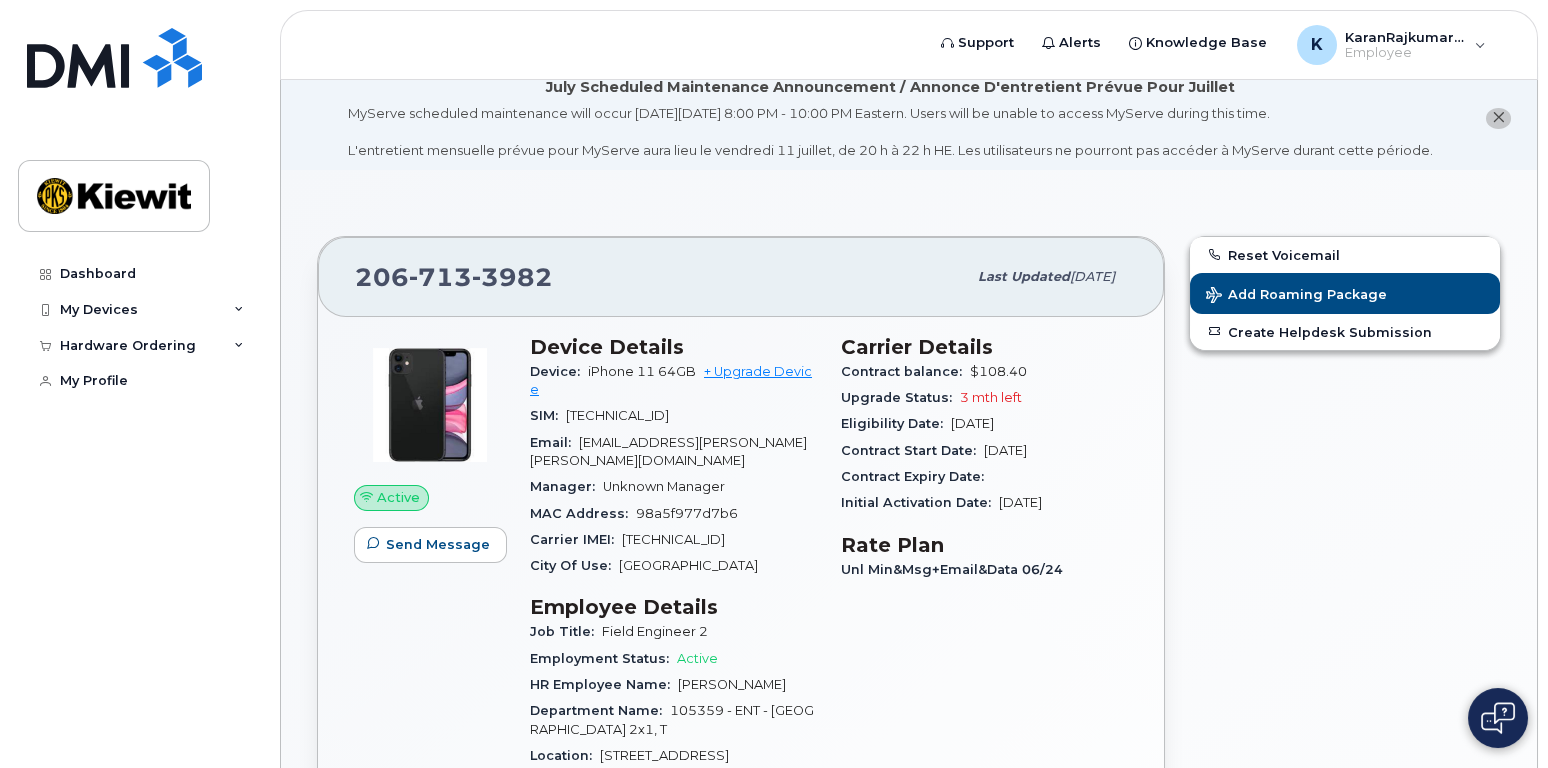 scroll, scrollTop: 0, scrollLeft: 0, axis: both 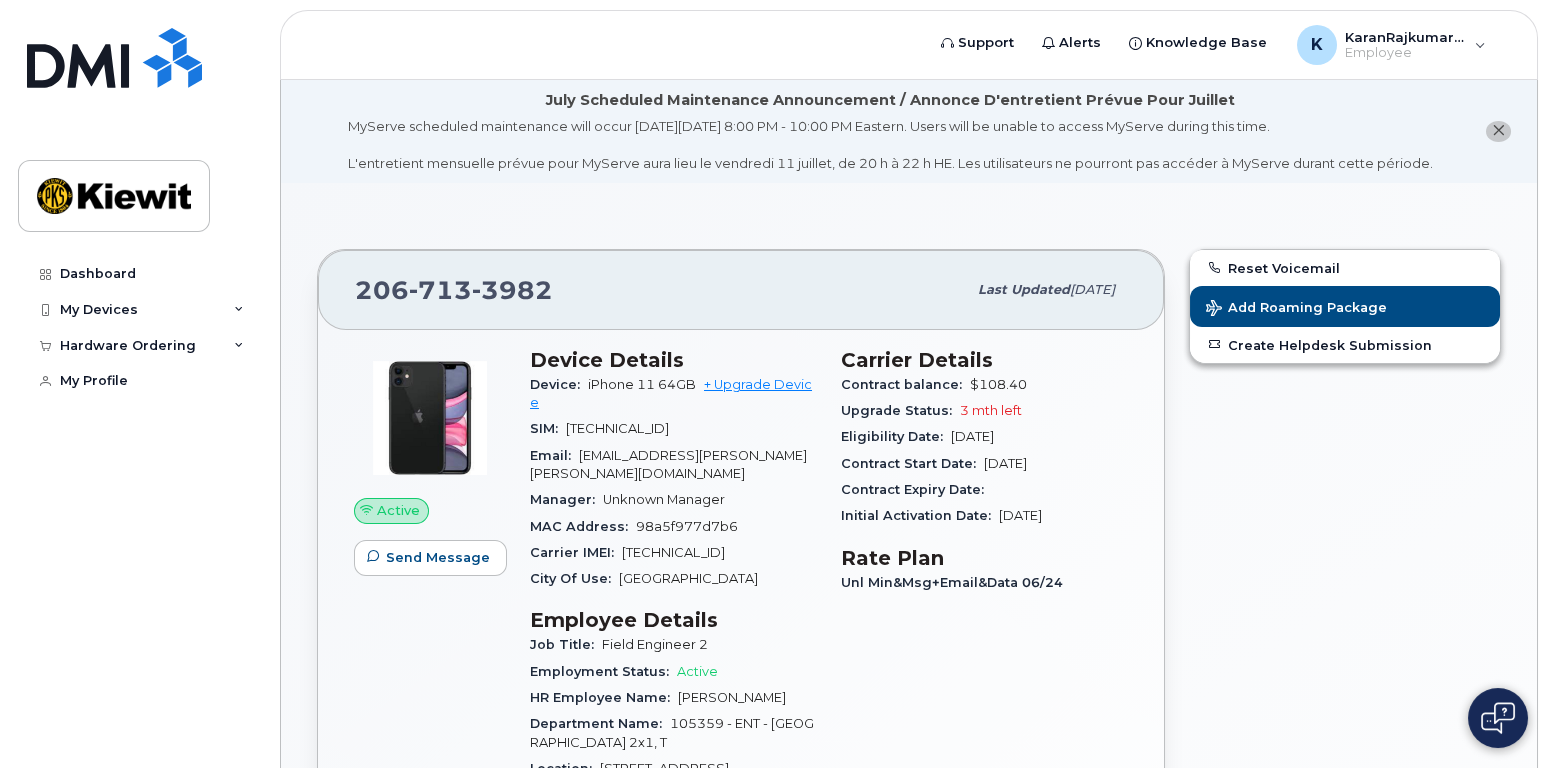 click on "Reset Voicemail Add Roaming Package Create Helpdesk Submission" 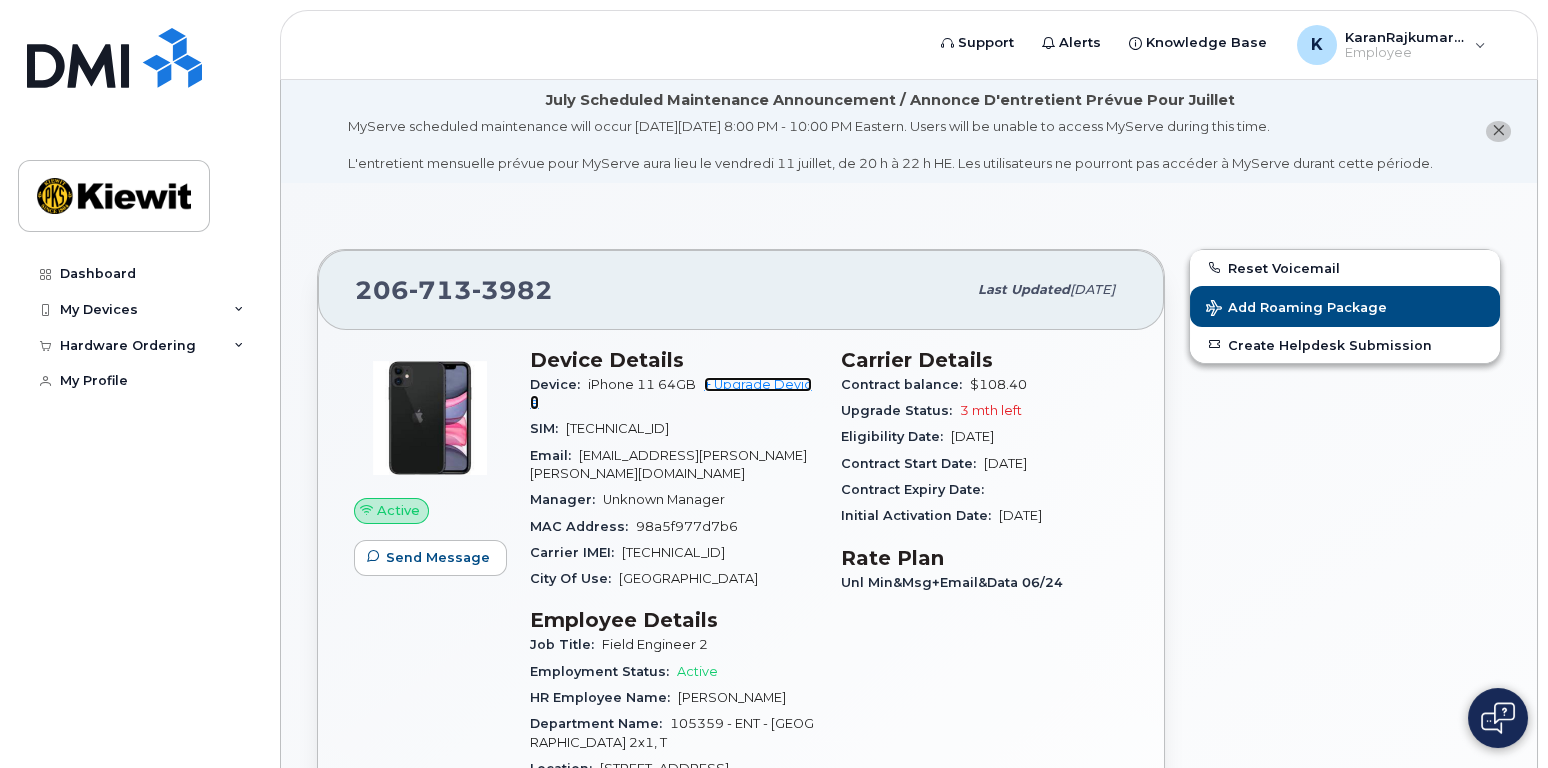 click on "+ Upgrade Device" 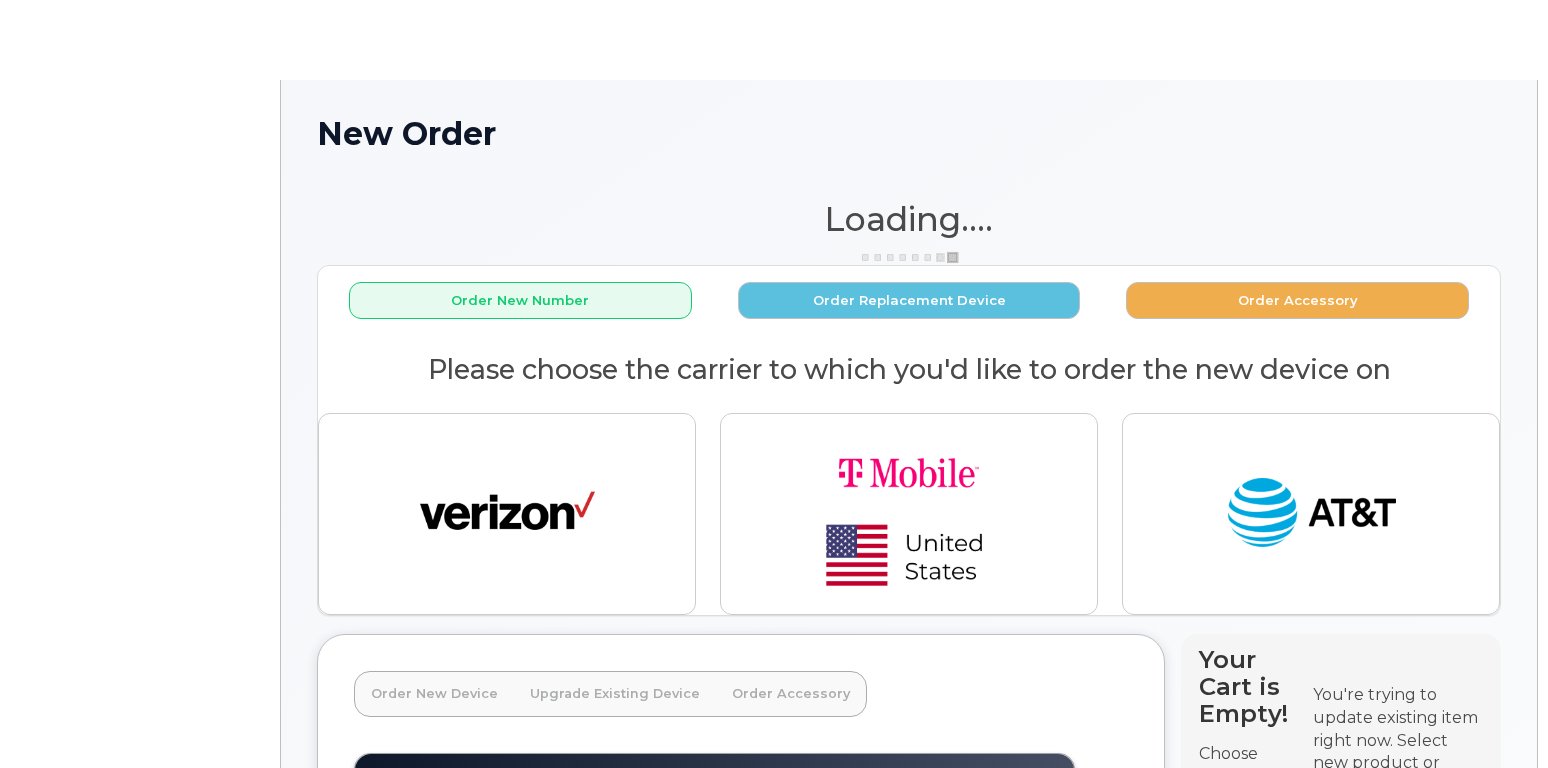 scroll, scrollTop: 0, scrollLeft: 0, axis: both 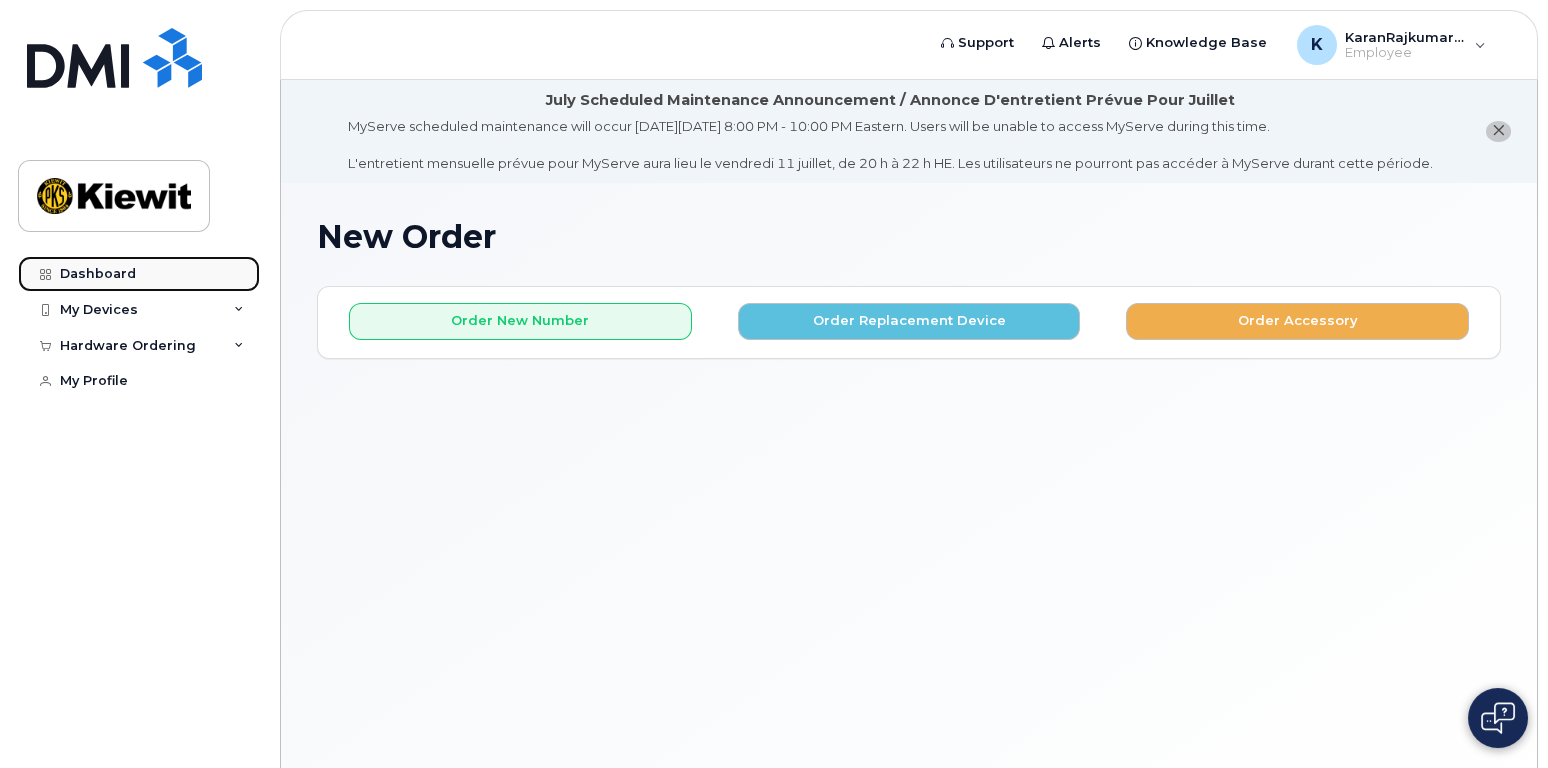 click on "Dashboard" 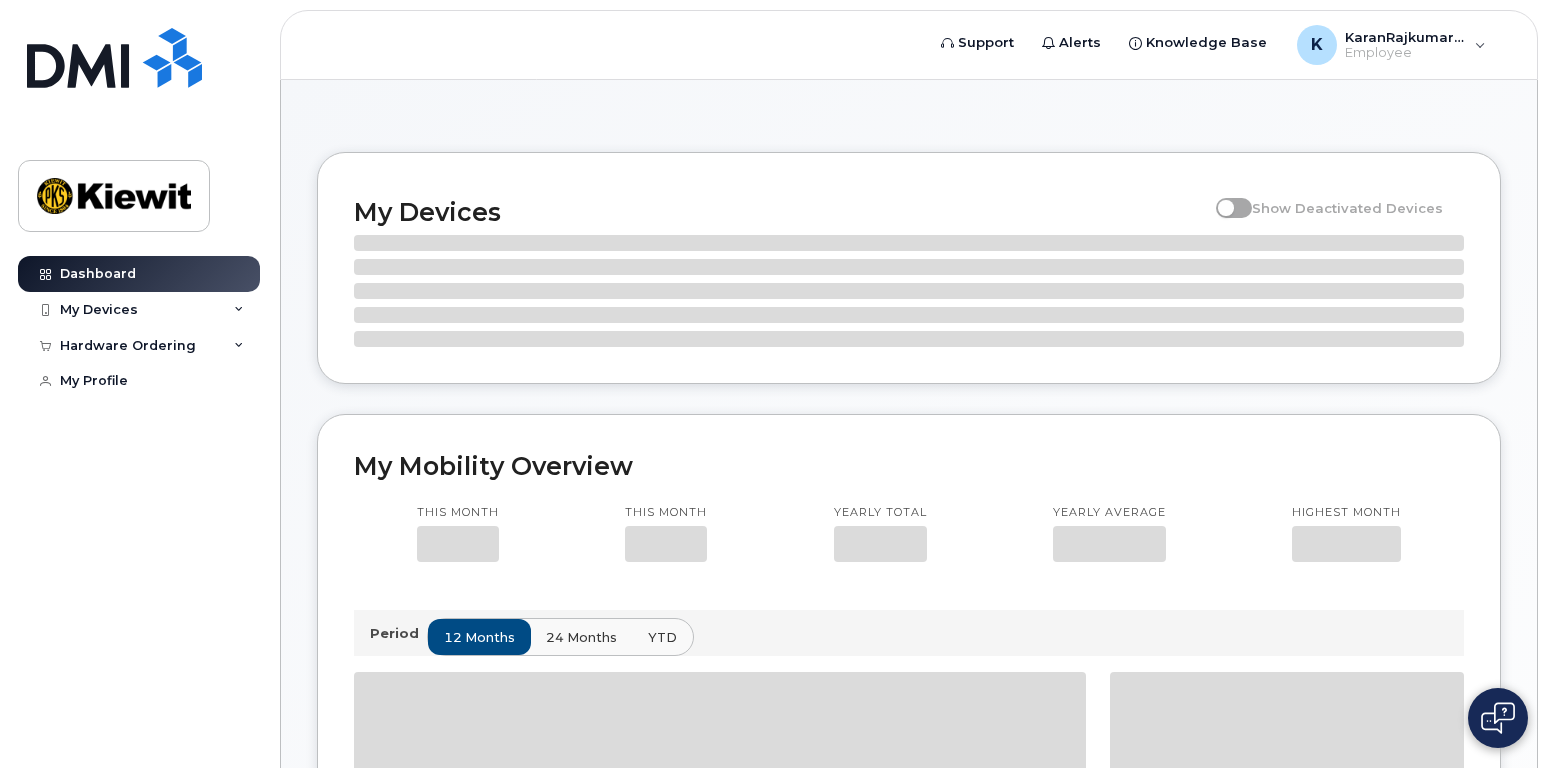 scroll, scrollTop: 0, scrollLeft: 0, axis: both 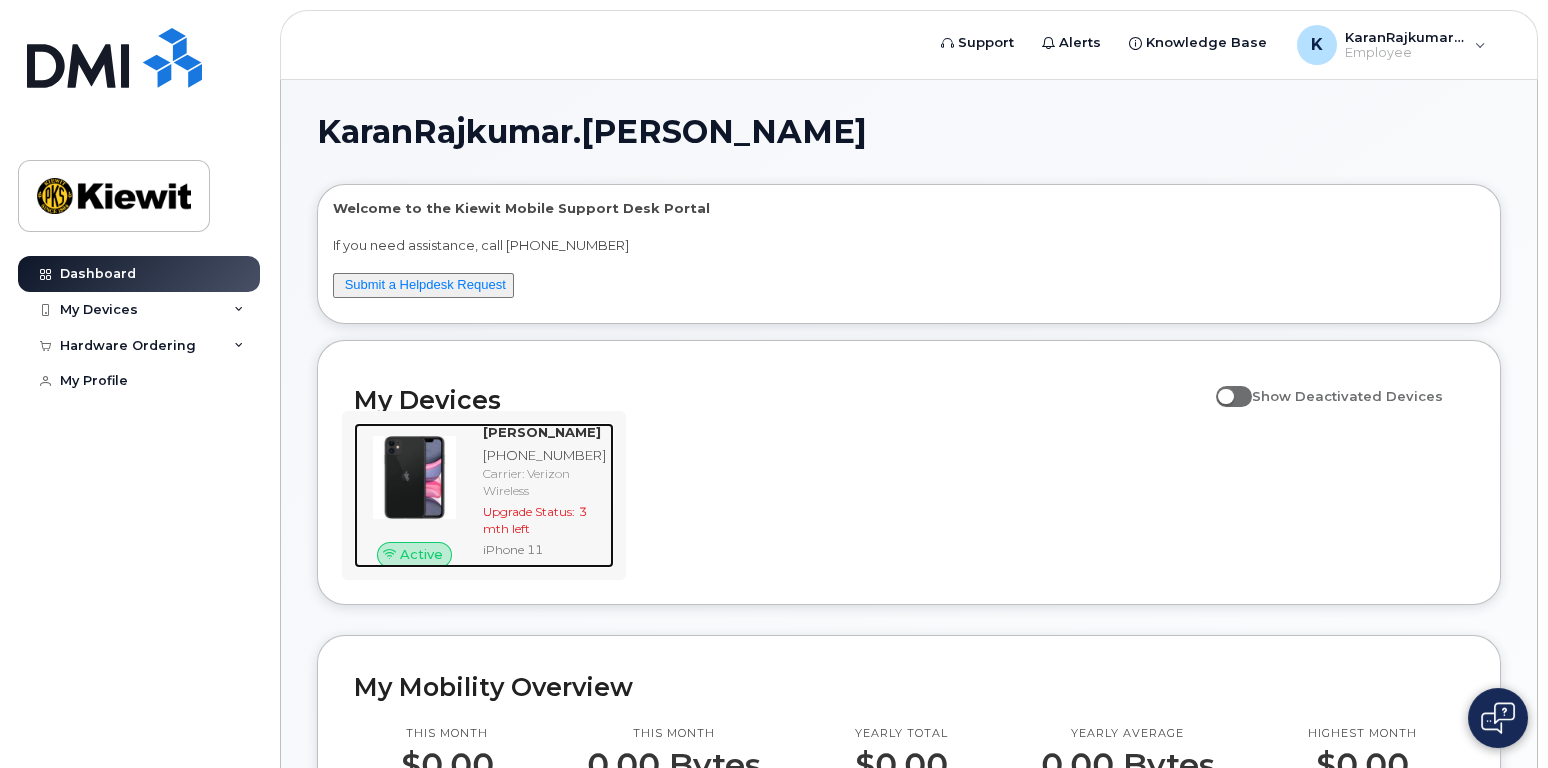 click on "KARAN RAJKUMAR SHELKE" 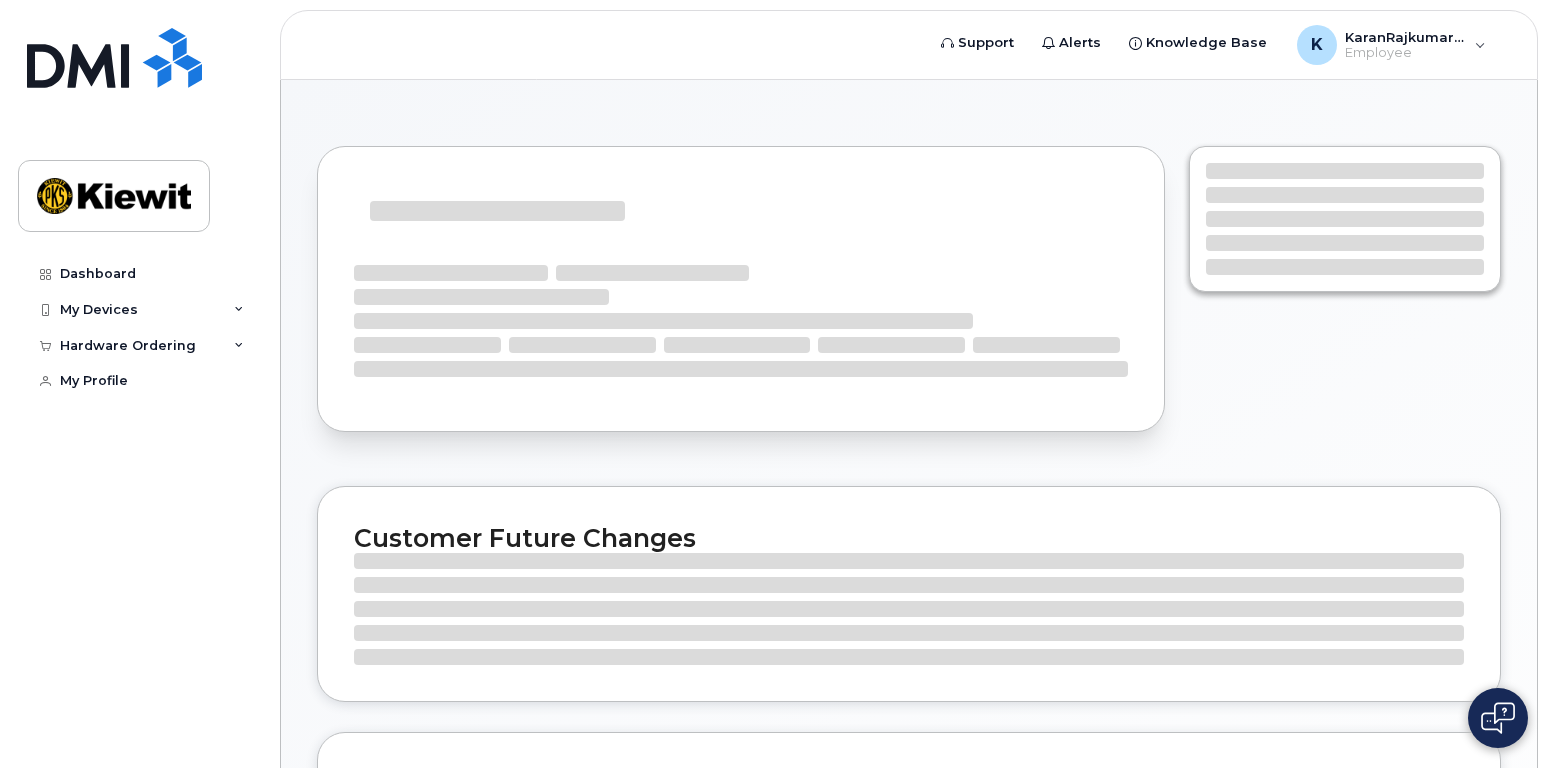 scroll, scrollTop: 0, scrollLeft: 0, axis: both 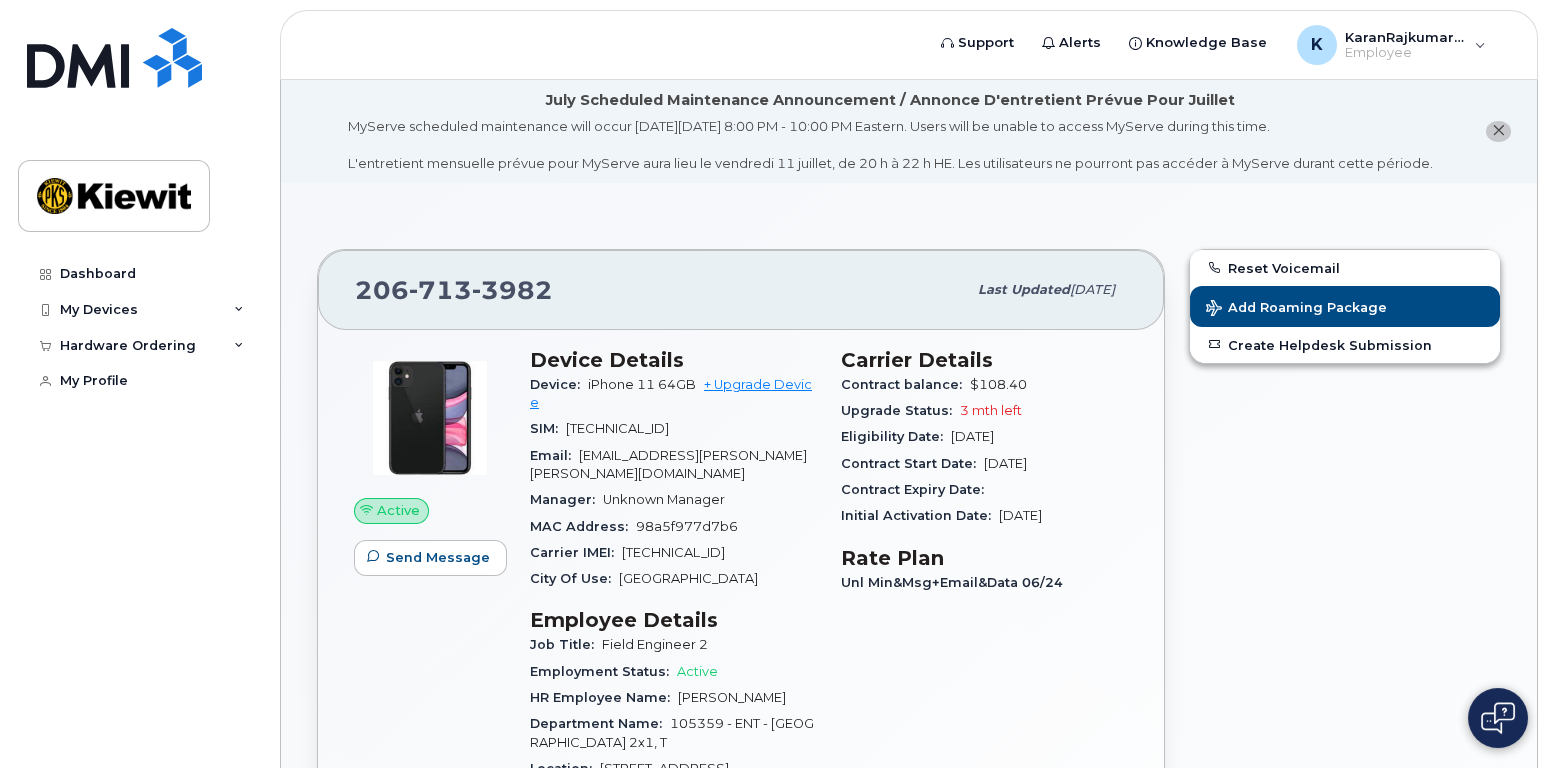 click on "[PHONE_NUMBER] Last updated  [DATE] Active Send Message Device Details Device: iPhone 11 64GB + Upgrade Device SIM: [TECHNICAL_ID] Email: [EMAIL_ADDRESS][PERSON_NAME][PERSON_NAME][DOMAIN_NAME] Manager: Unknown Manager MAC Address: 98a5f977d7b6 Carrier IMEI: [TECHNICAL_ID] City Of Use: [GEOGRAPHIC_DATA] Employee Details Job Title: Field Engineer 2 Employment Status: Active HR Employee Name: [PERSON_NAME] Department Name: 105359 - ENT - [GEOGRAPHIC_DATA] Power Station 2x1, T Location: [STREET_ADDRESS] Lock Enabled Device Business Unit Cost Center: None None None Profit Center: None None None WBS Element: 105359.2144 TSL Power Partners 2171 Carrier Details Contract balance: $108.40 Upgrade Status: 3 mth left Eligibility Date: [DATE] Contract Start Date: [DATE] Contract Expiry Date: Initial Activation Date: [DATE] Rate Plan Unl Min&Msg+Email&Data 06/24 Reset Voicemail Add Roaming Package Create Helpdesk Submission Usage History No data source for this page." 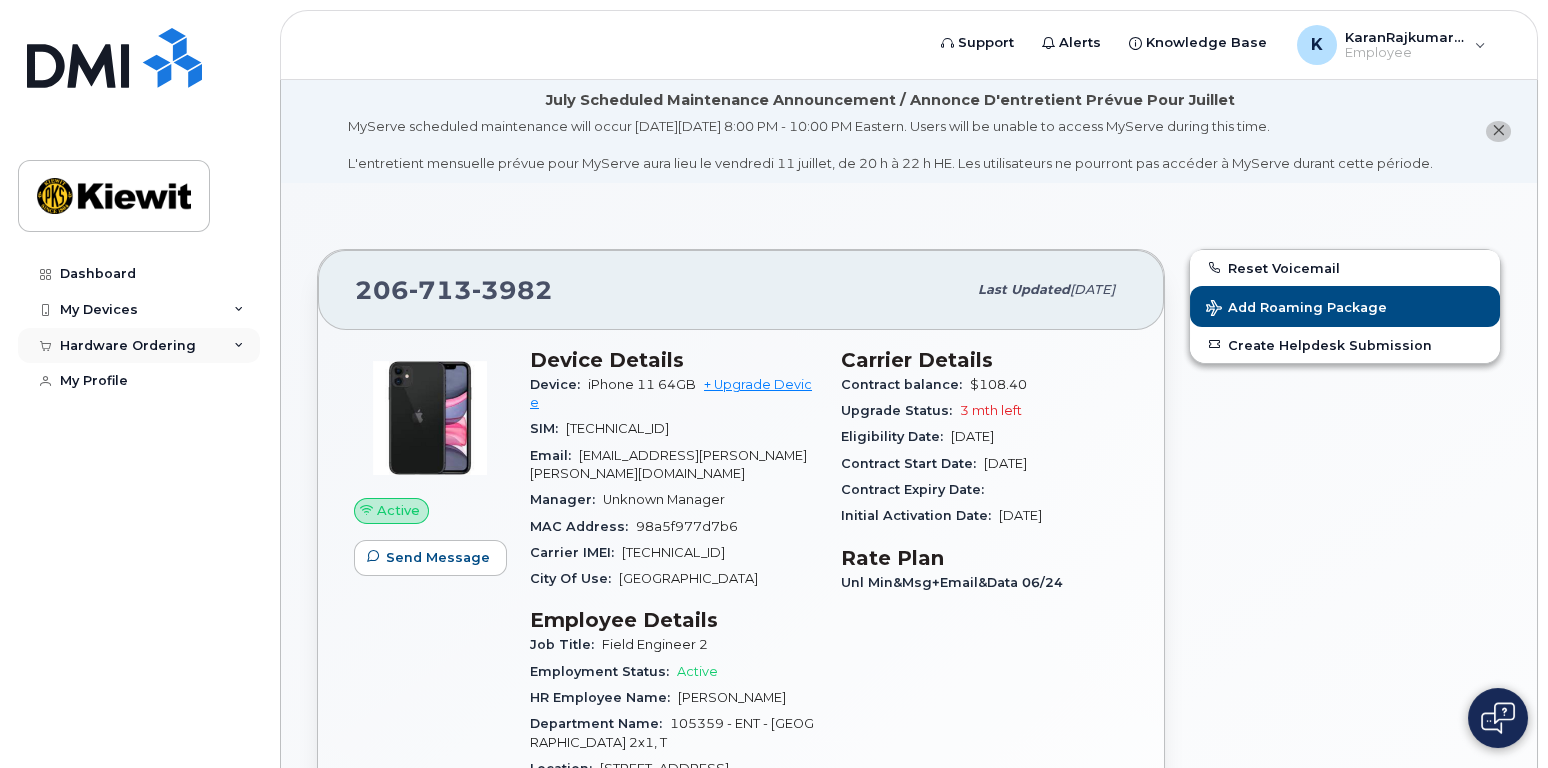 click on "Hardware Ordering" 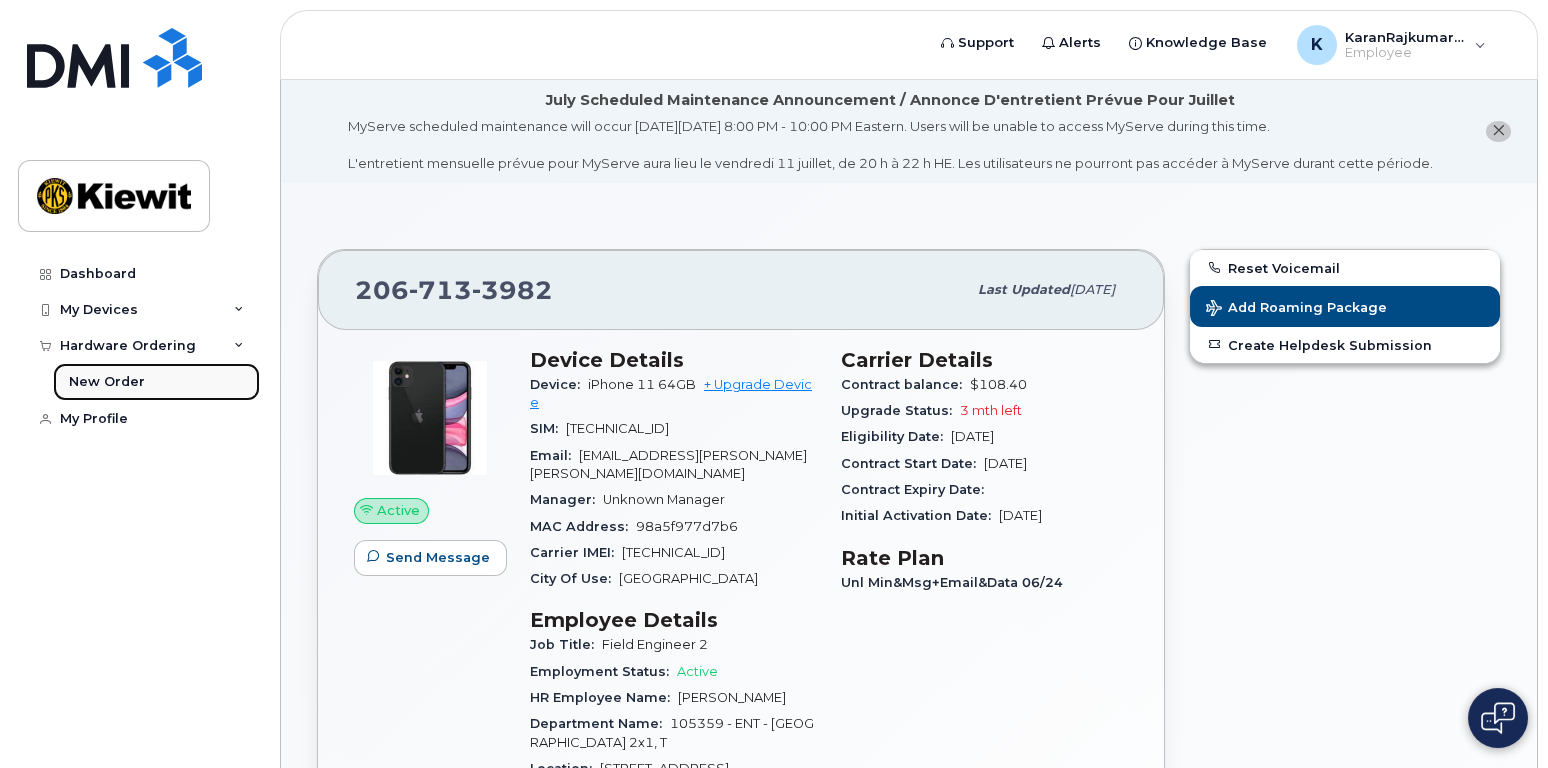 click on "New Order" 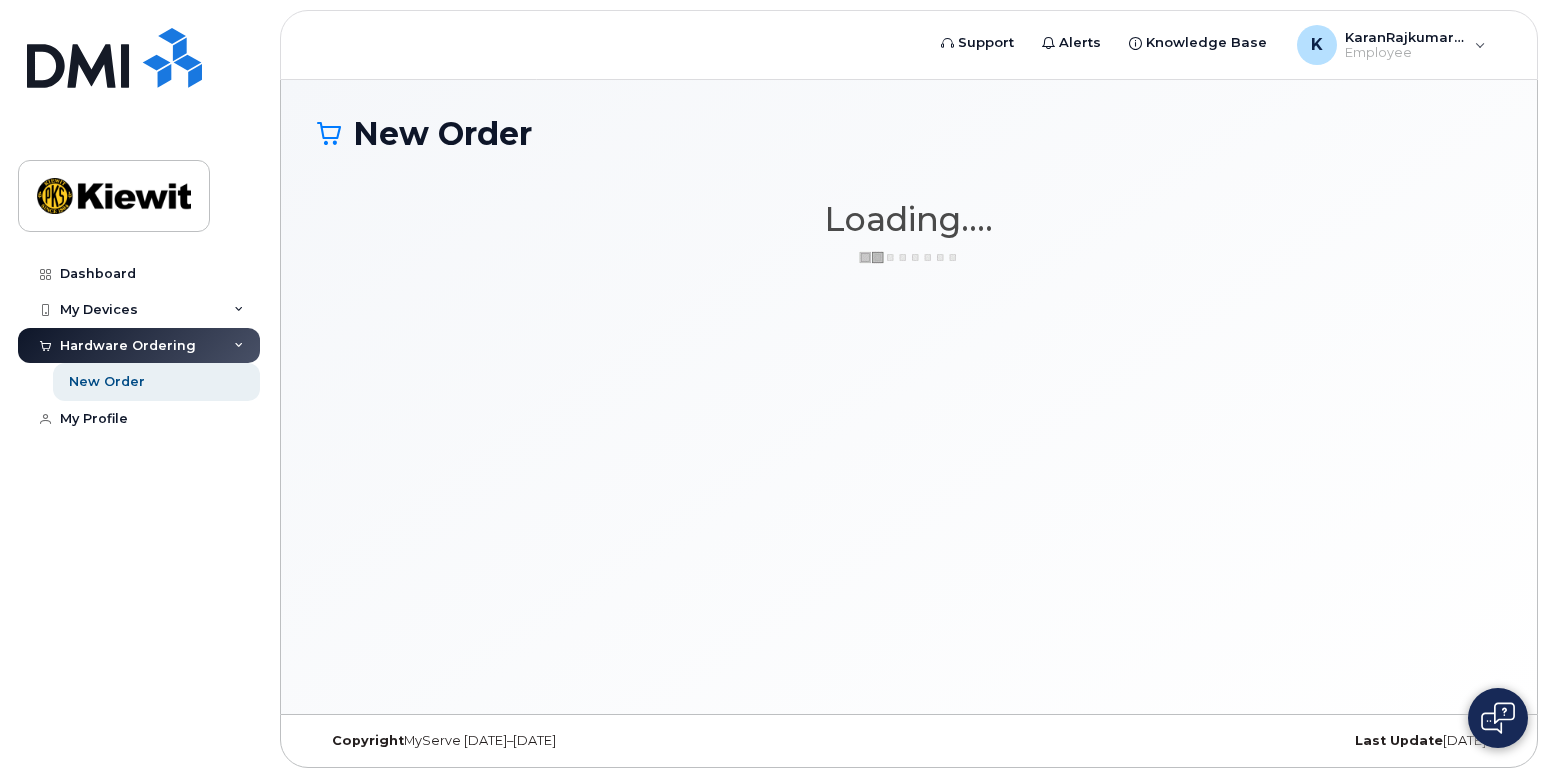 scroll, scrollTop: 0, scrollLeft: 0, axis: both 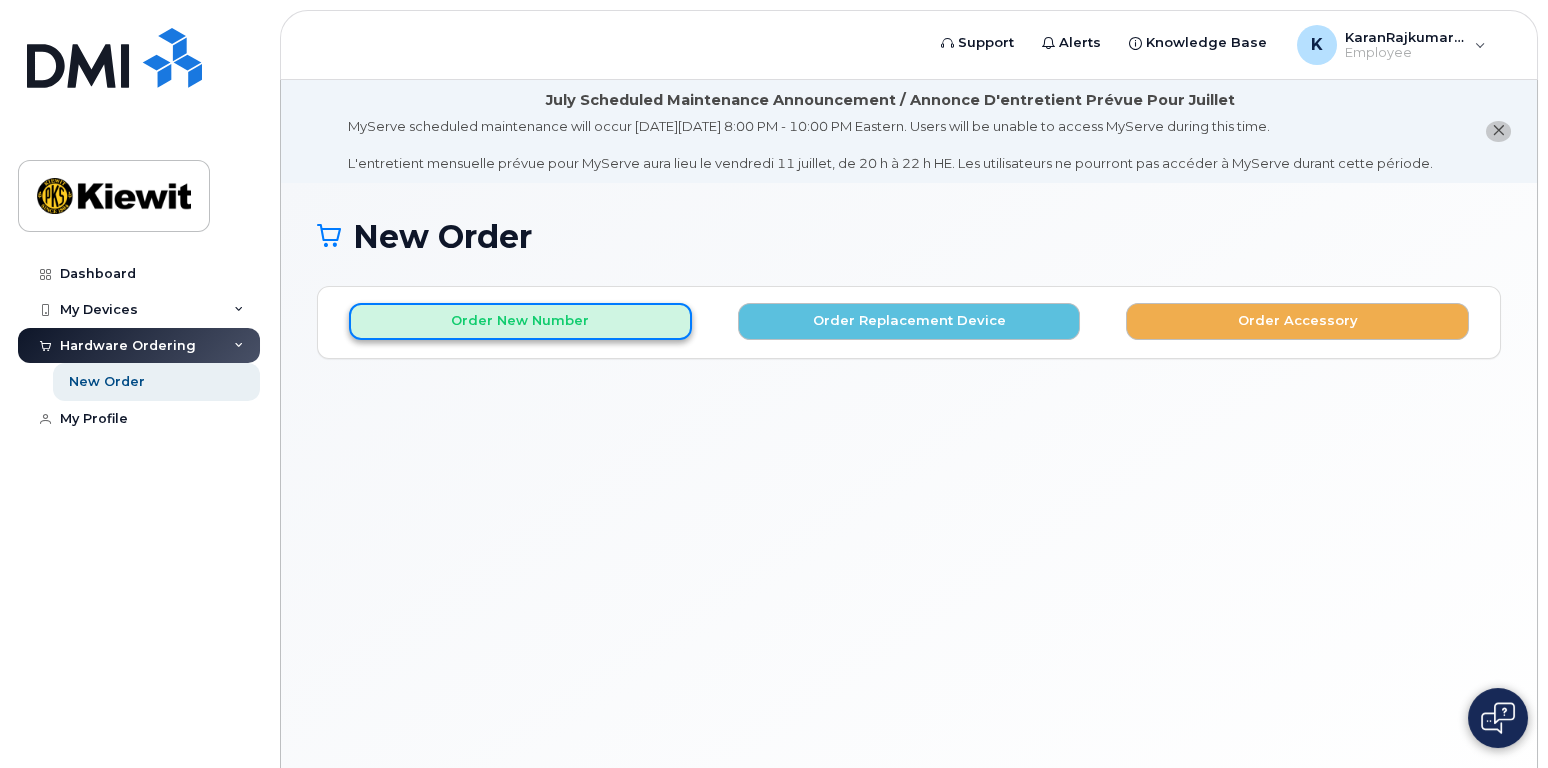 click on "Order New Number" 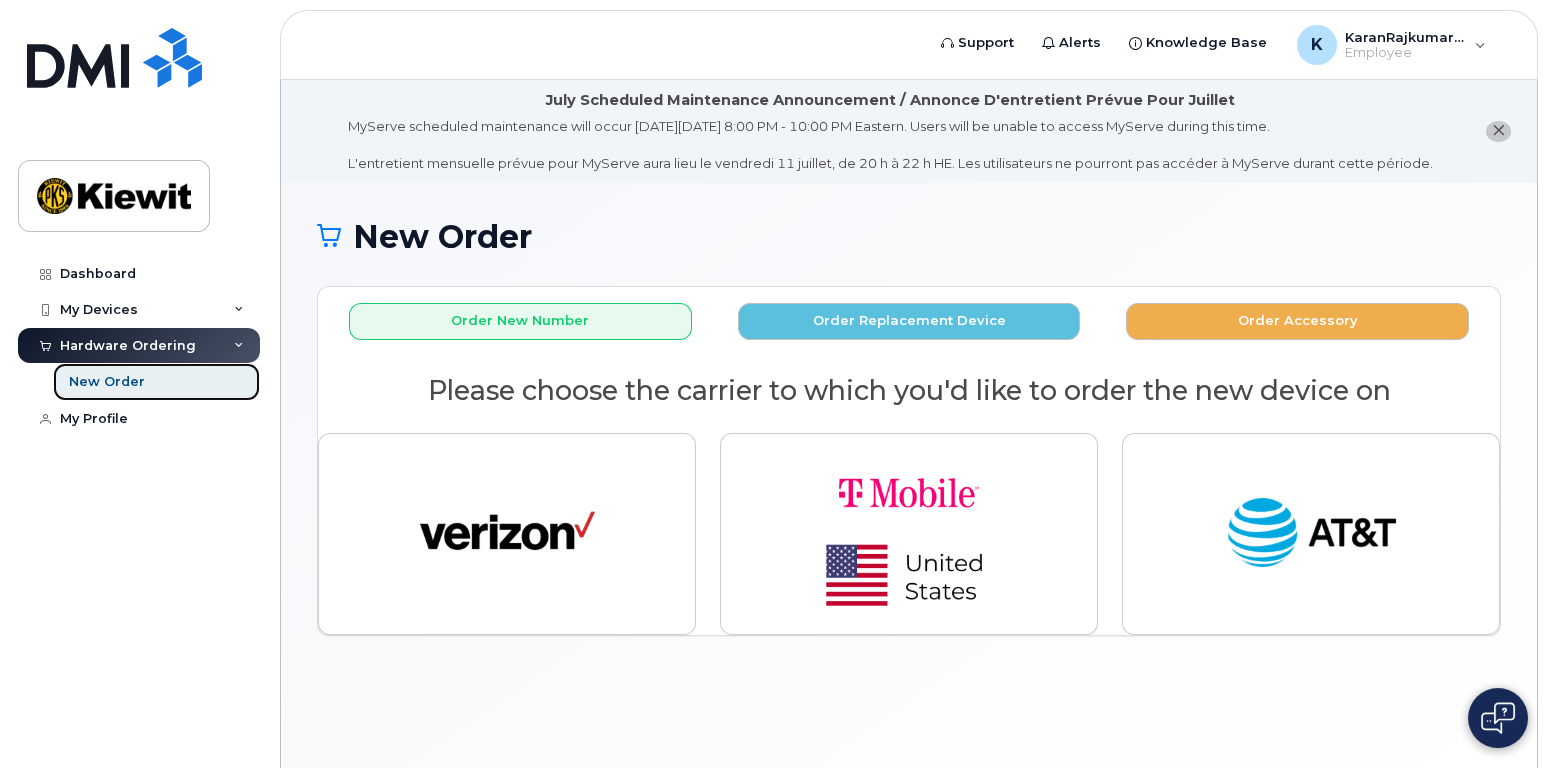 click on "New Order" 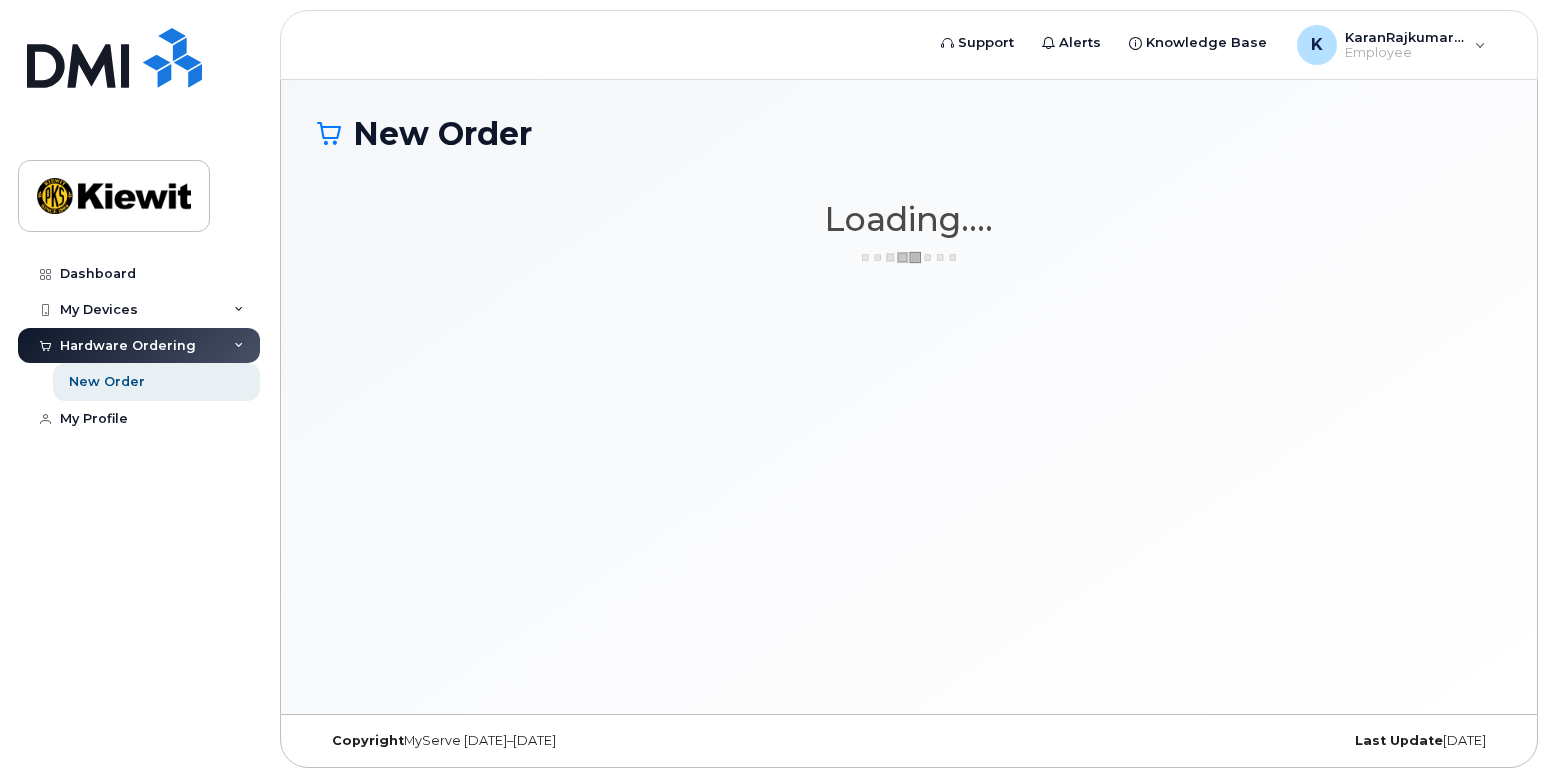 scroll, scrollTop: 0, scrollLeft: 0, axis: both 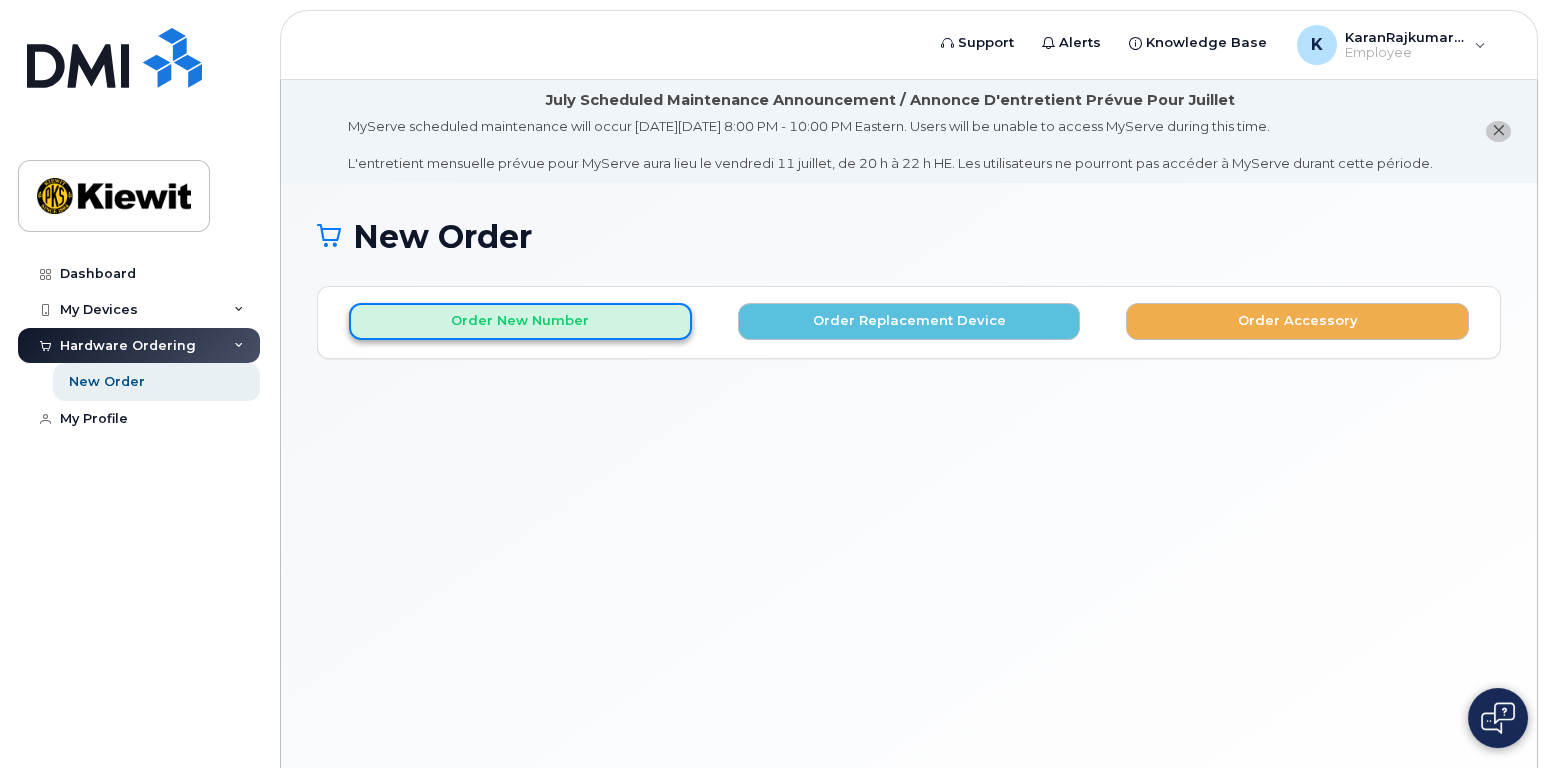 click on "Order New Number" 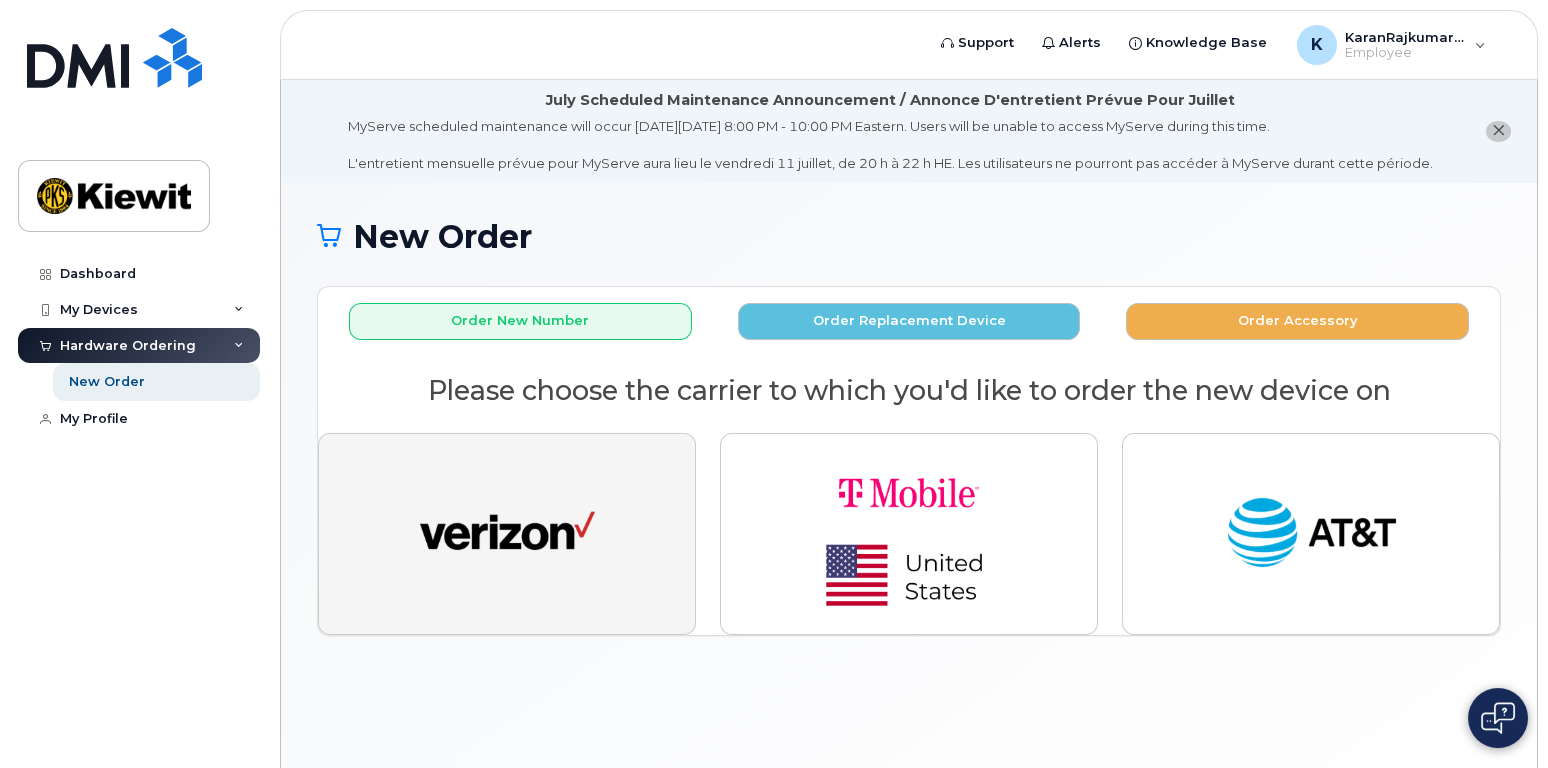 click 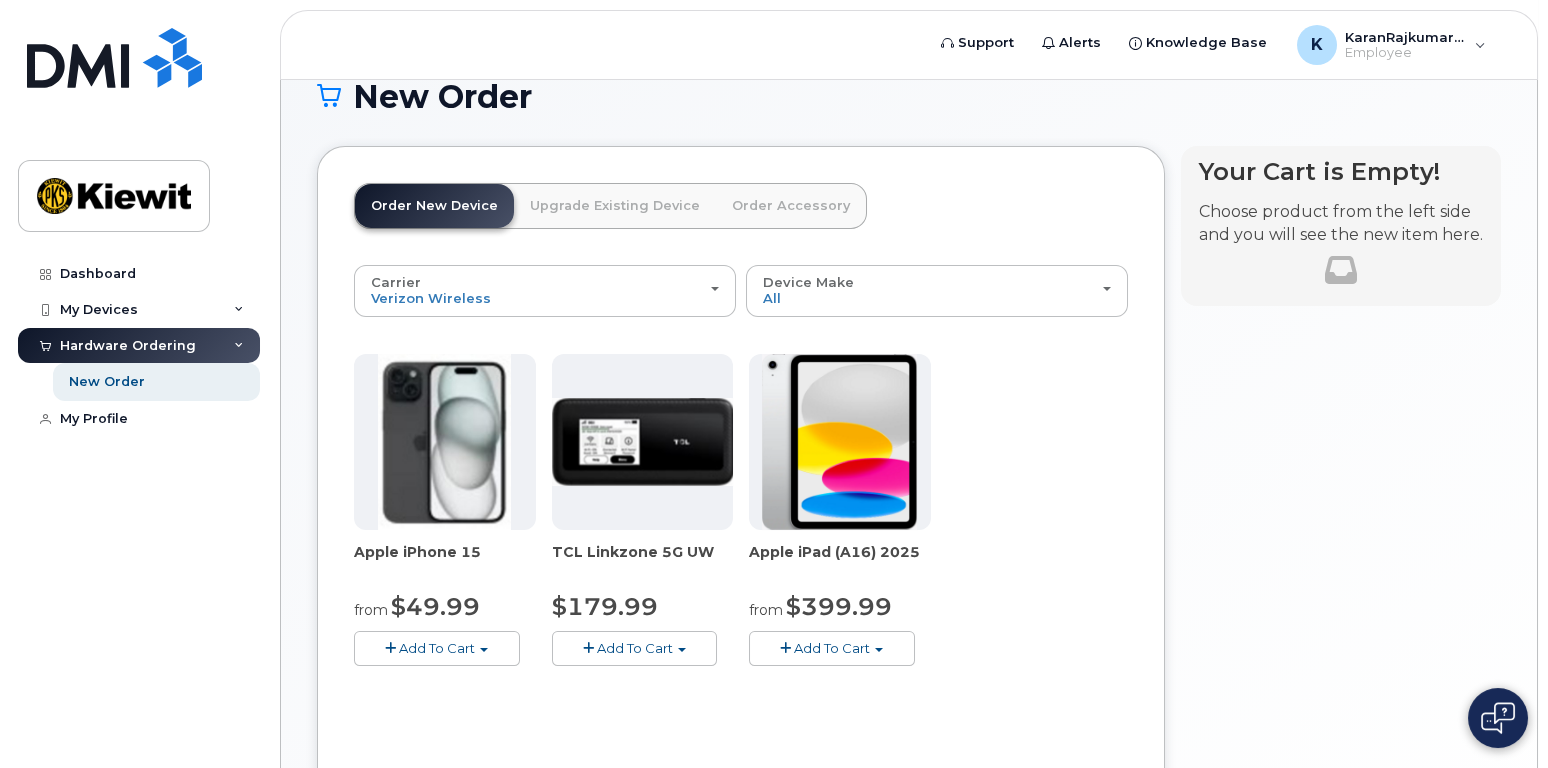 scroll, scrollTop: 299, scrollLeft: 0, axis: vertical 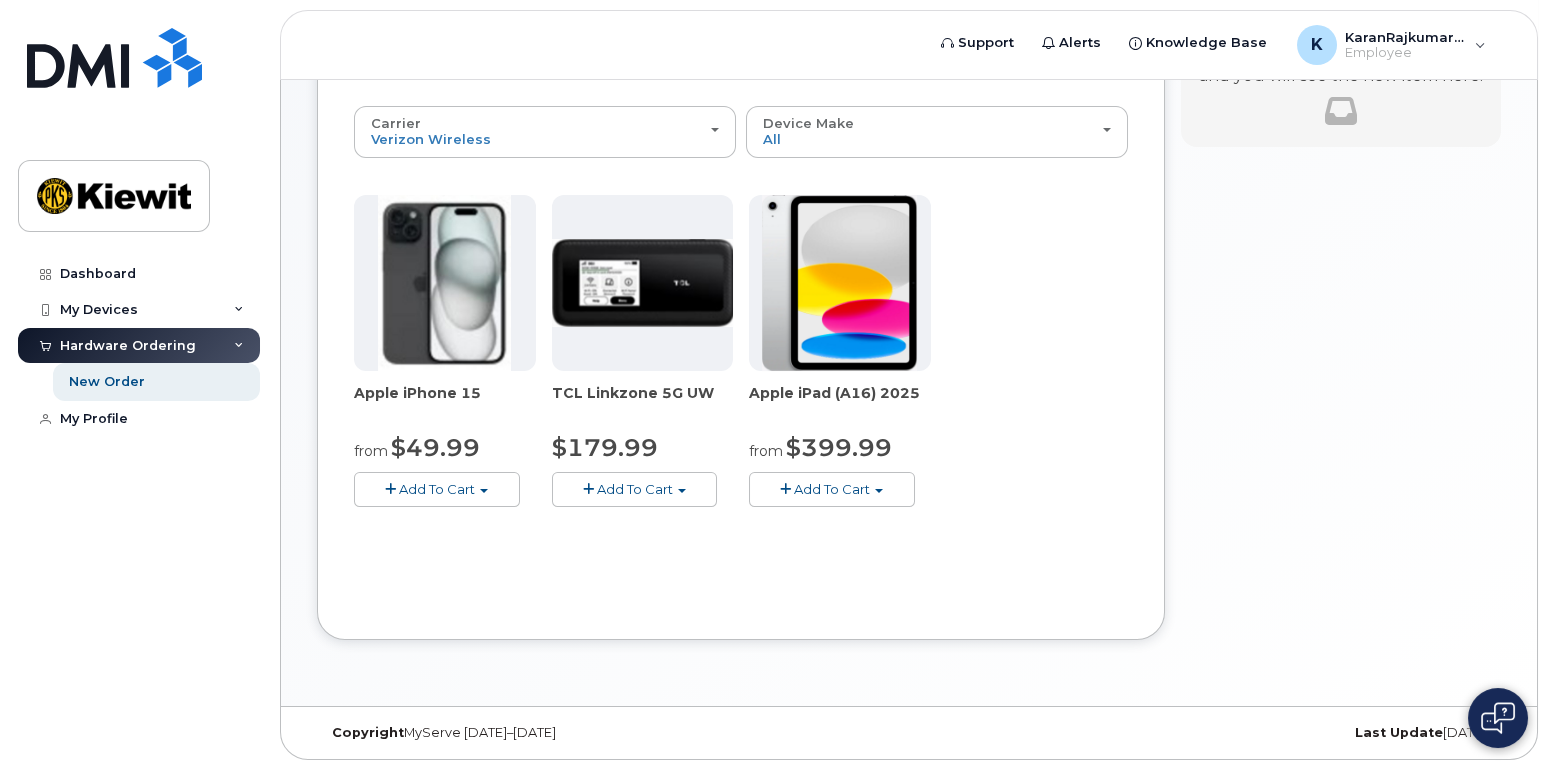 click 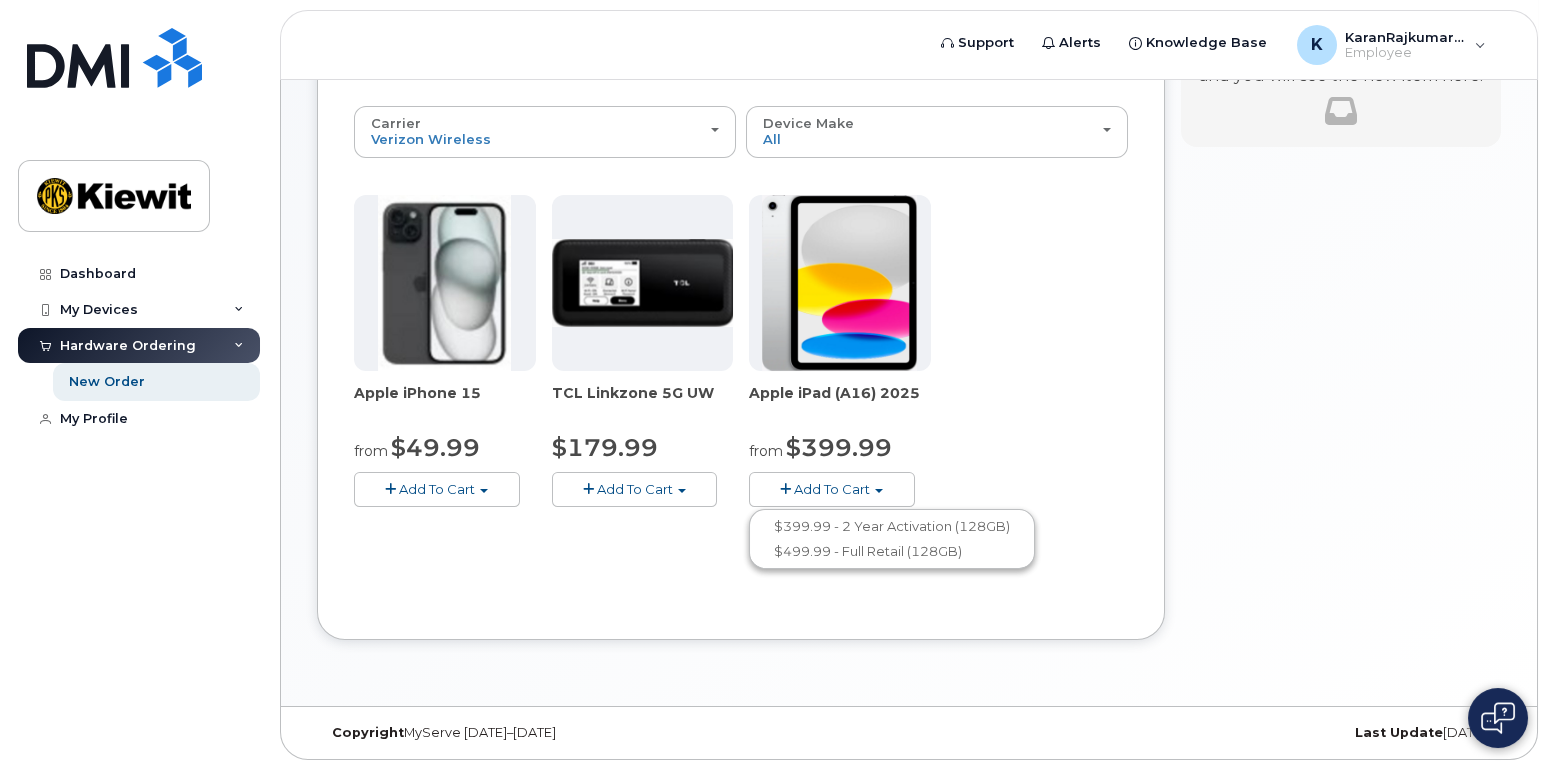 click on "Order New Device
Upgrade Existing Device
Order Accessory
Order new device and new line
Order new device for existing or suspended line
Order Accessory
Carrier
Verizon Wireless
T-Mobile
AT&T Wireless
Verizon Wireless
T-Mobile
AT&T Wireless
Device Make
All
iPhone
Modem
Tablet
All
iPhone
Modem
Tablet
Apple iPhone 15
from
$49.99
Add To Cart
$49.99 - 2 Year Activation (128GB)
$729.99 - Full Retail
TCL Linkzone 5G UW
$179.99
Add To Cart
$179.99 - 2 Year Activation
Apple iPad (A16) 2025
from
$399.99
Add To Cart
$399.99 - 2 Year Activation (128GB)" 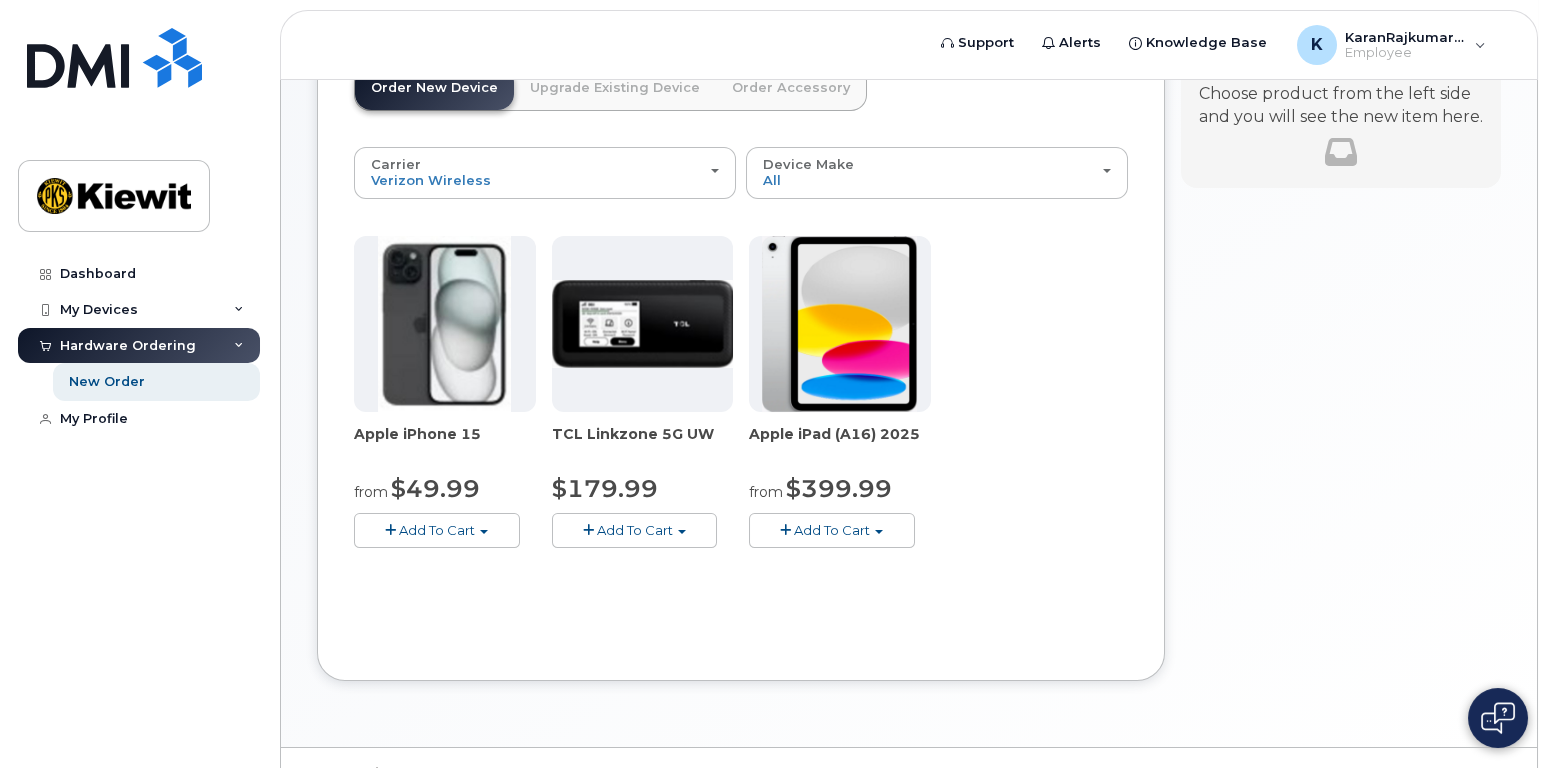 scroll, scrollTop: 299, scrollLeft: 0, axis: vertical 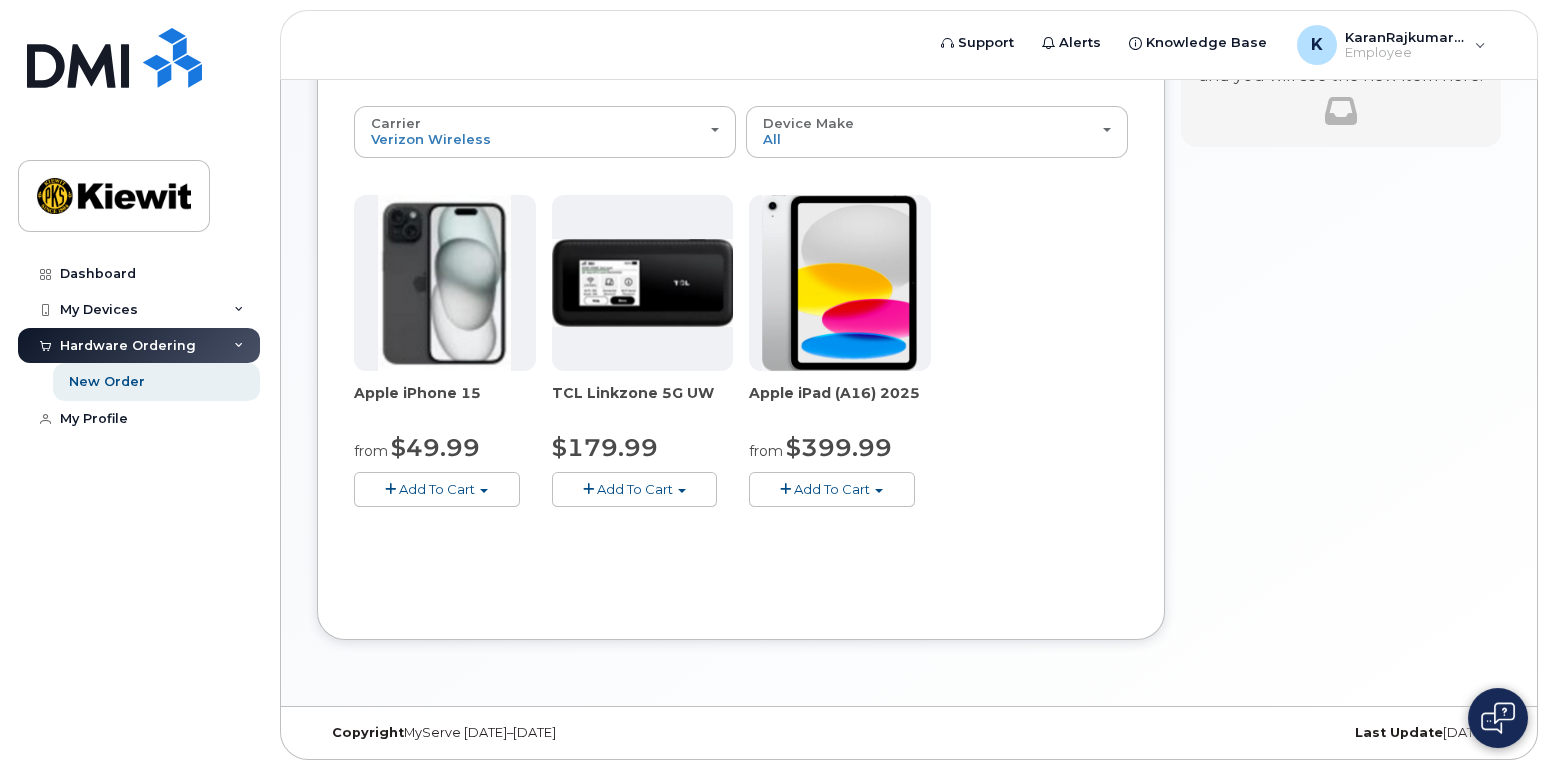 click on "Add To Cart" 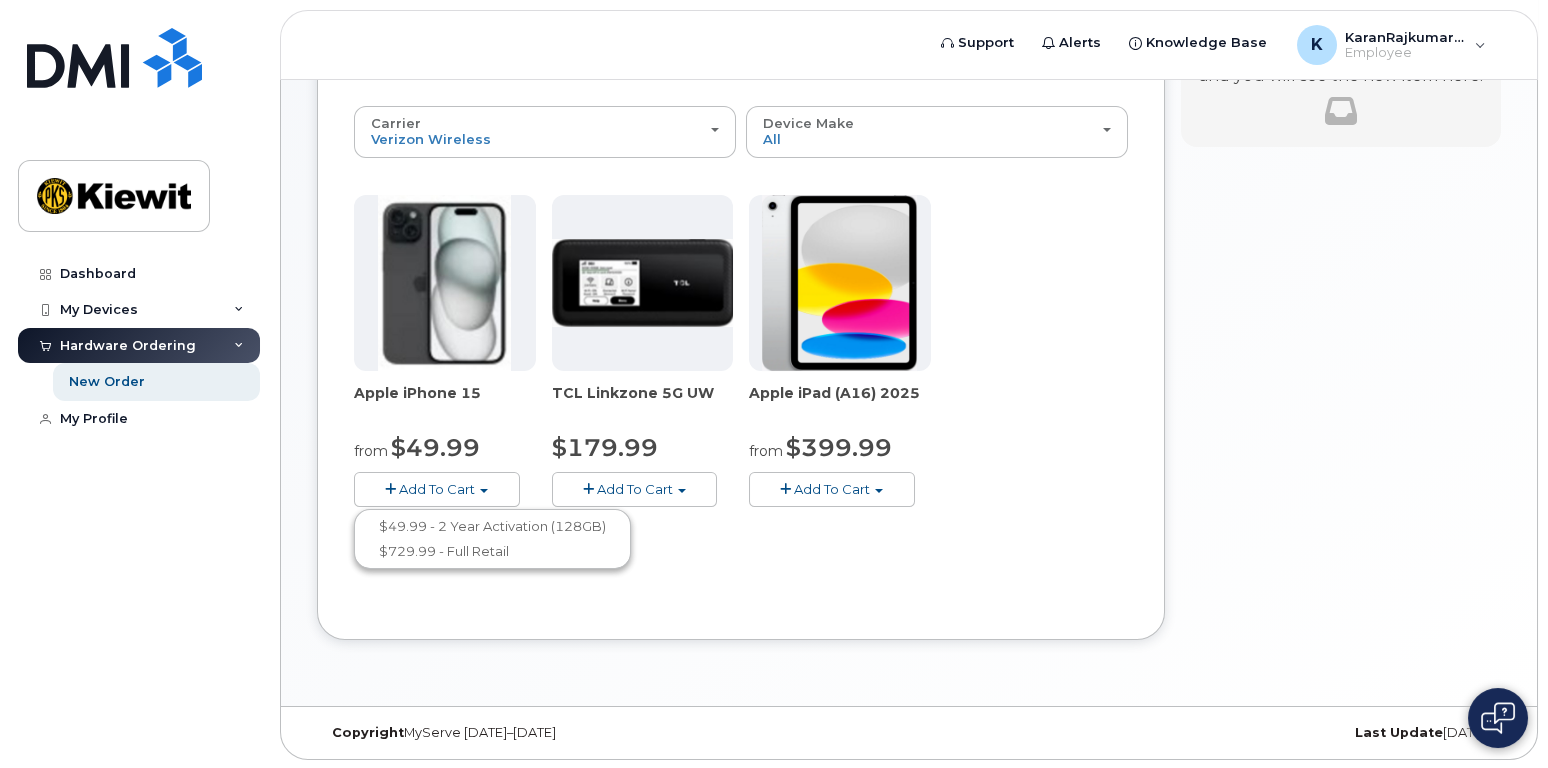 click on "Your Cart is Empty!
Choose product from the left side and you will see the new item here.
You're trying to update existing item right now. Select new product or refresh the browser page if want cancel the changes.
Choose product from the left side and you will see the new item here.
Cart
active
suspended
Carrier
Device
Additional cost to upgrading the device
Selected device is Eligible for upgrade
Full Upgrade Eligibility Date
This user received a new device
Change Number
You can not change selected device for the existing item. Please, add new item instead.
Cart
ID
#undefined
Carrier
Unlocked
Accessories
Replace on product
Cart
Checkout
$0.00" 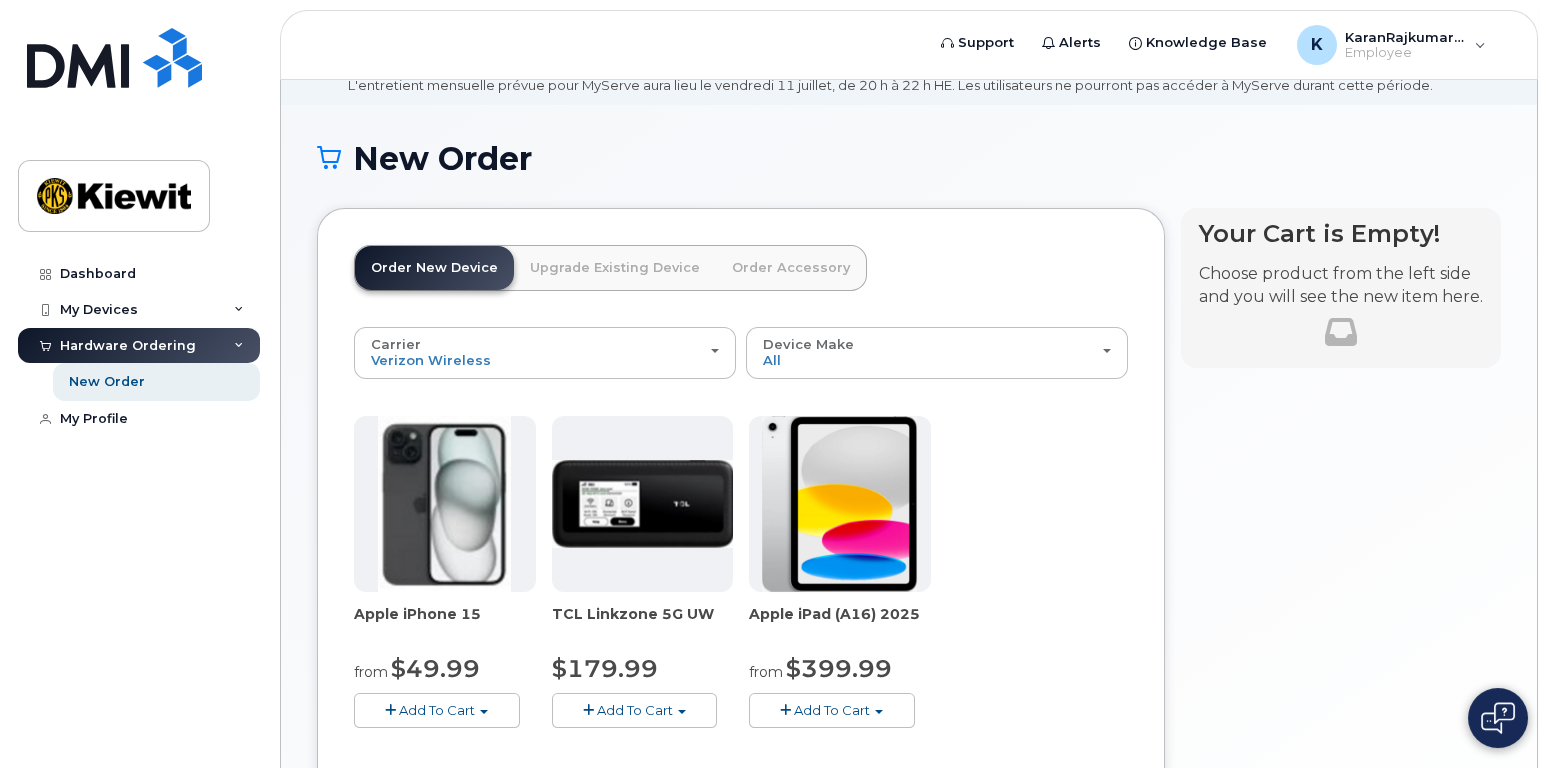 scroll, scrollTop: 0, scrollLeft: 0, axis: both 